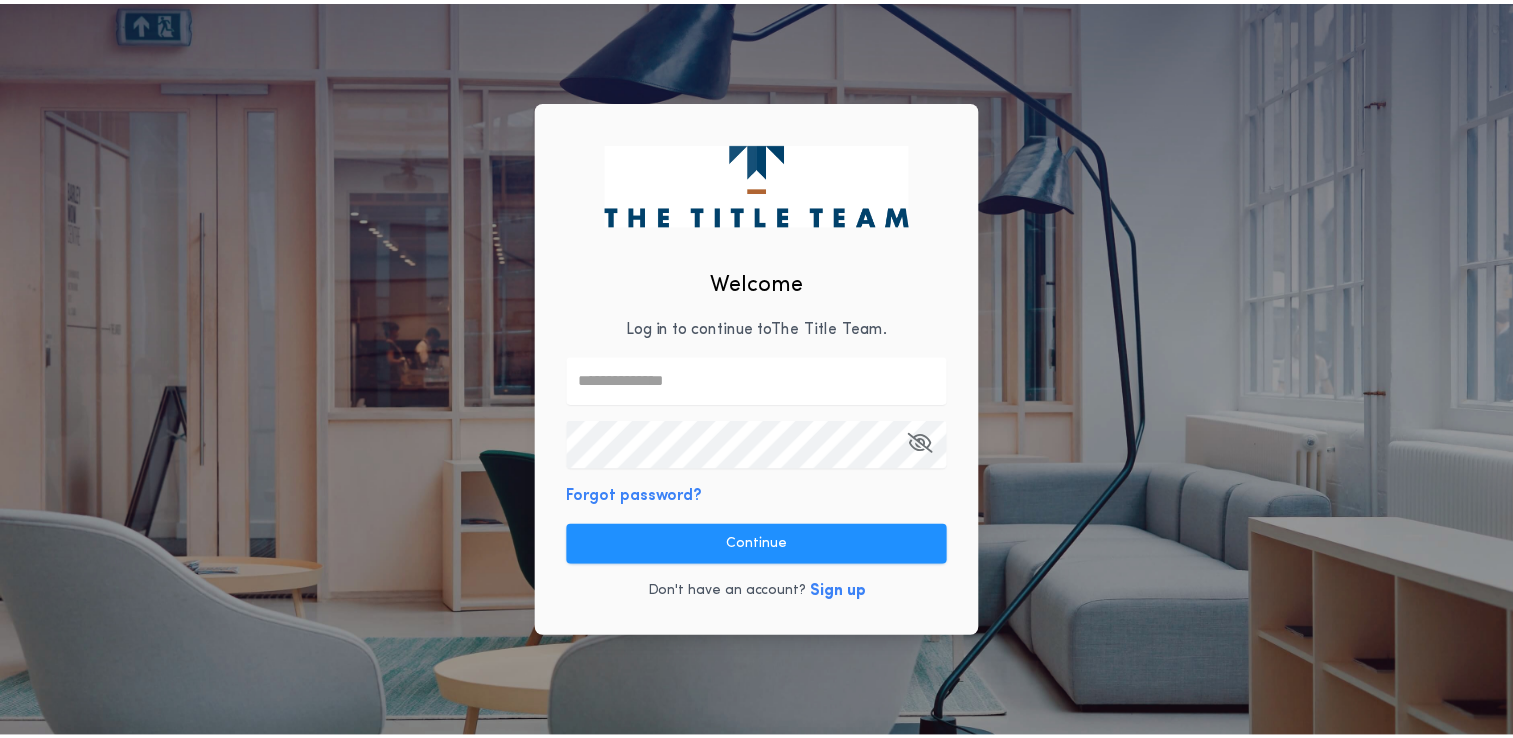 scroll, scrollTop: 0, scrollLeft: 0, axis: both 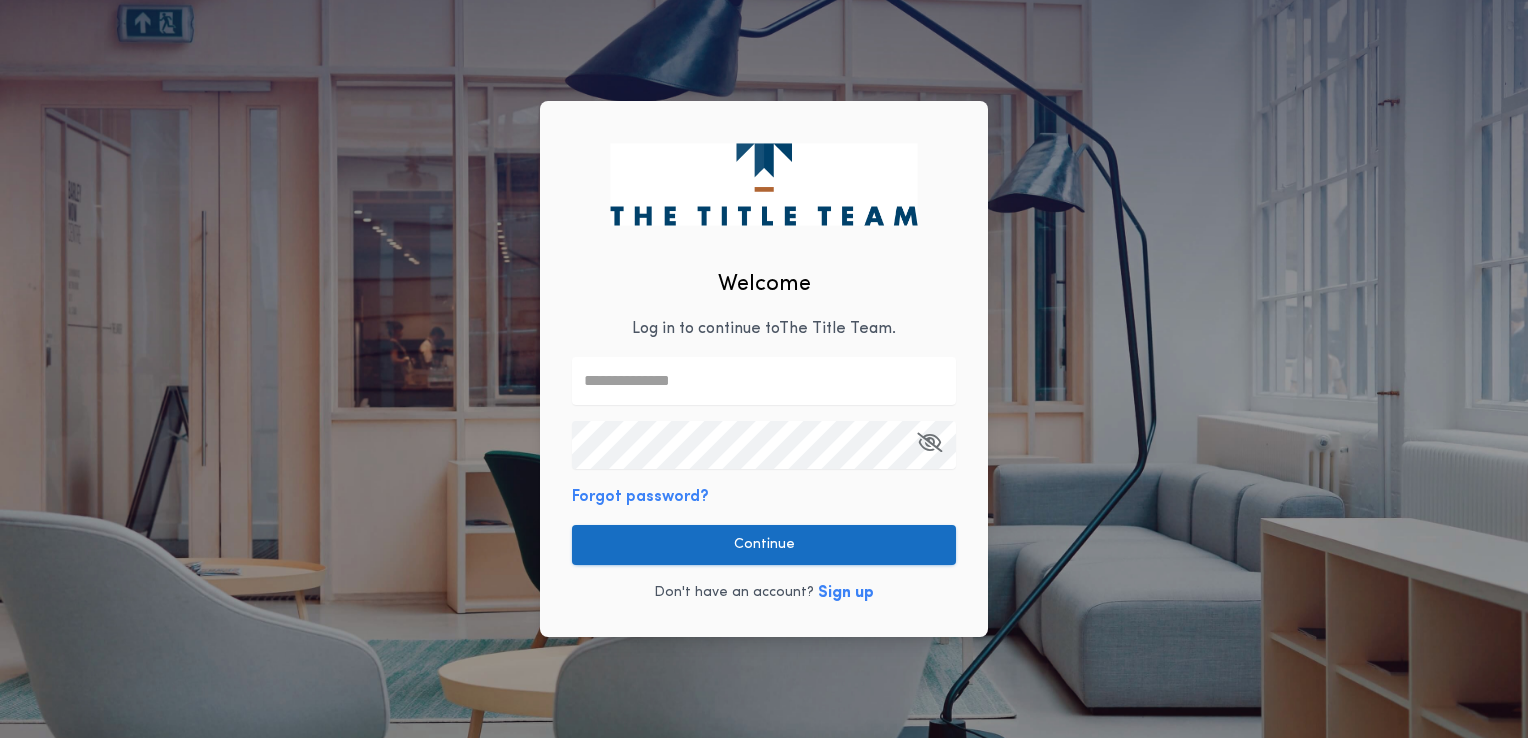 type on "**********" 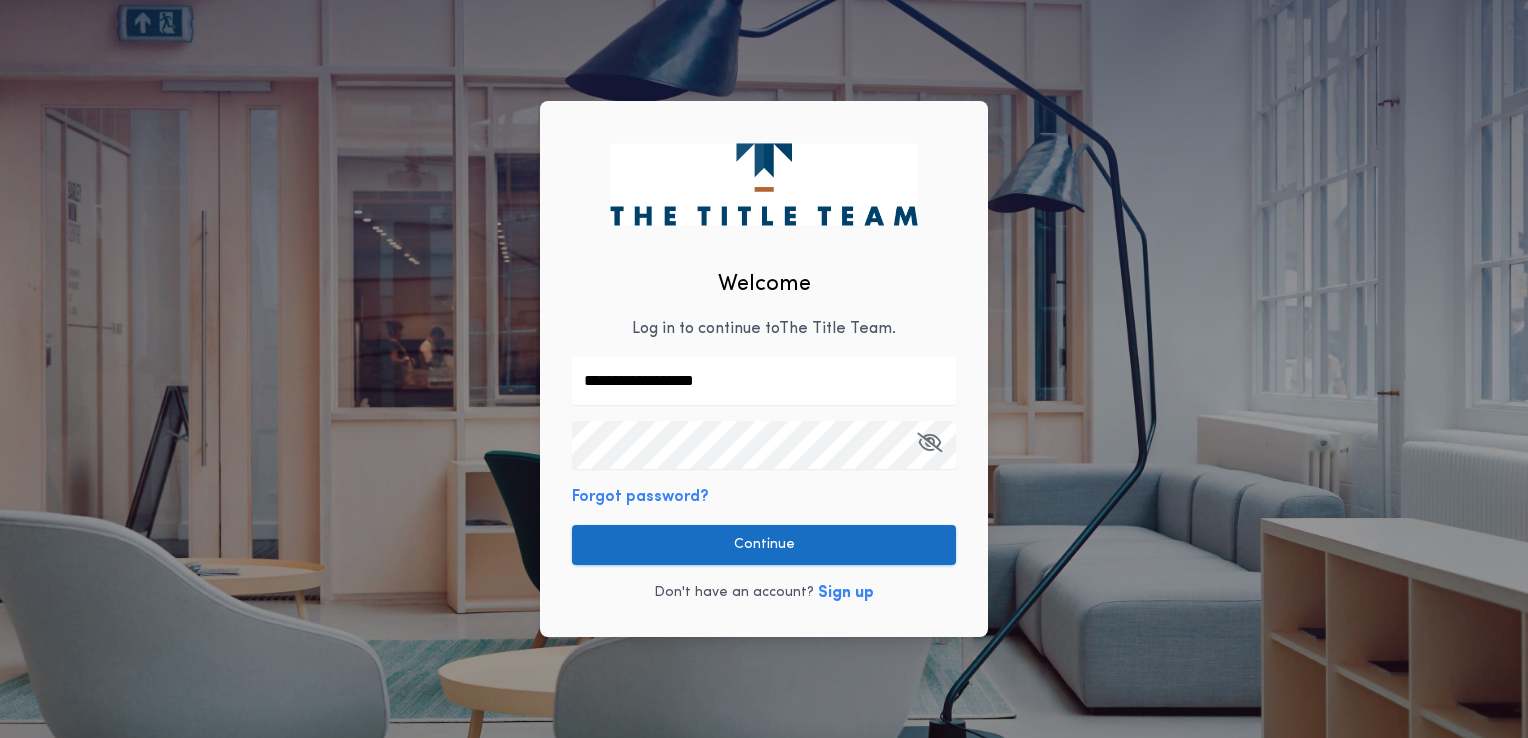 click on "Continue" at bounding box center [764, 545] 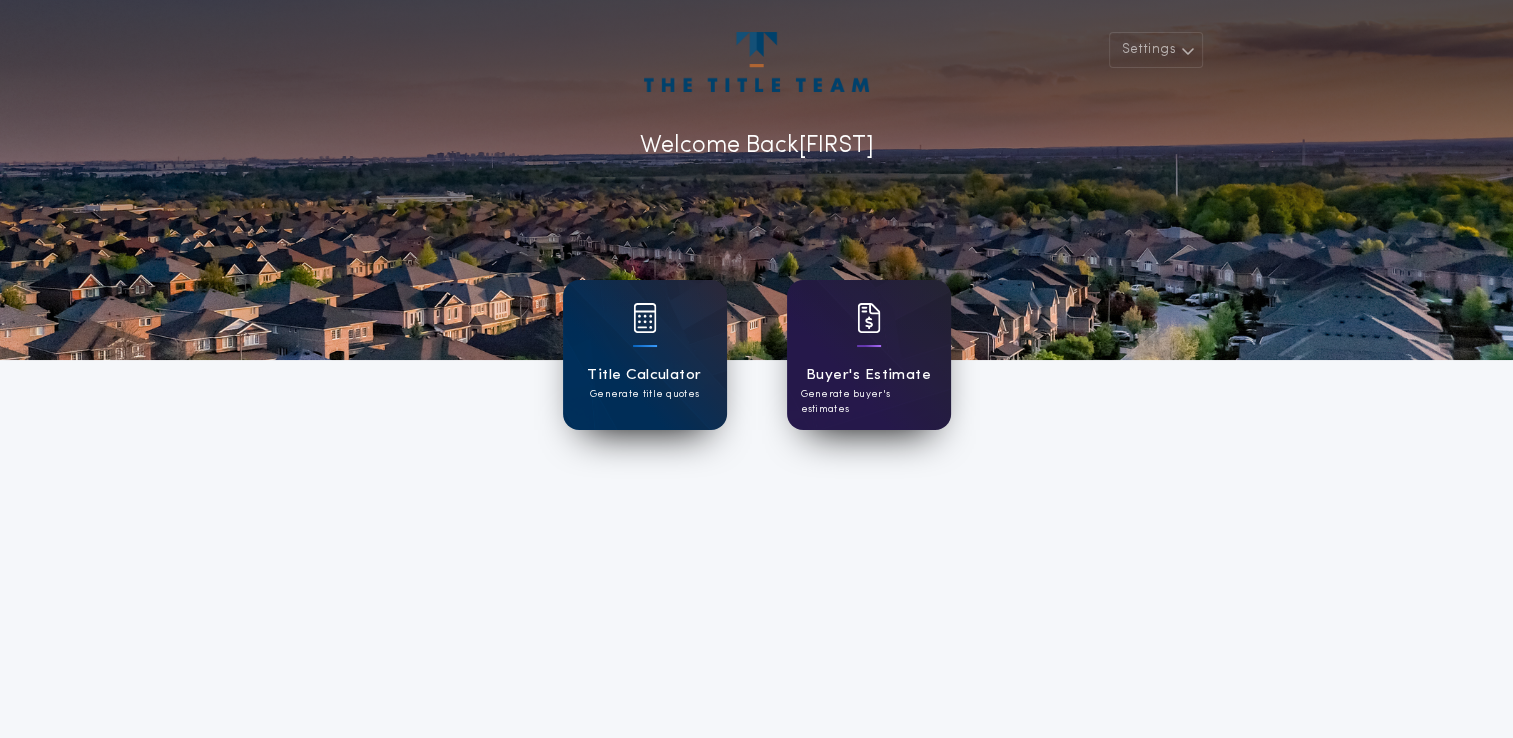 click on "Buyer's Estimate" at bounding box center (868, 375) 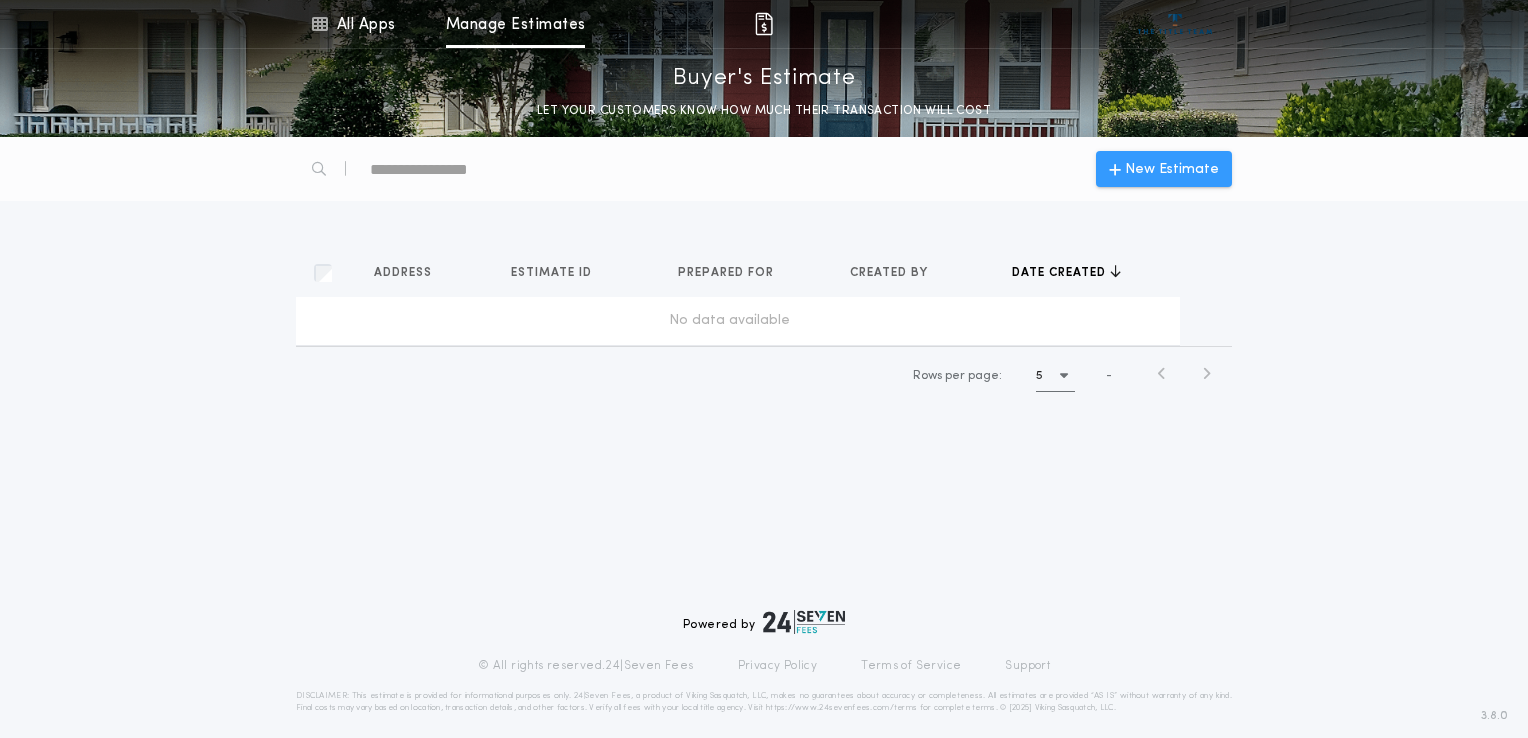 click on "New Estimate" at bounding box center (1172, 169) 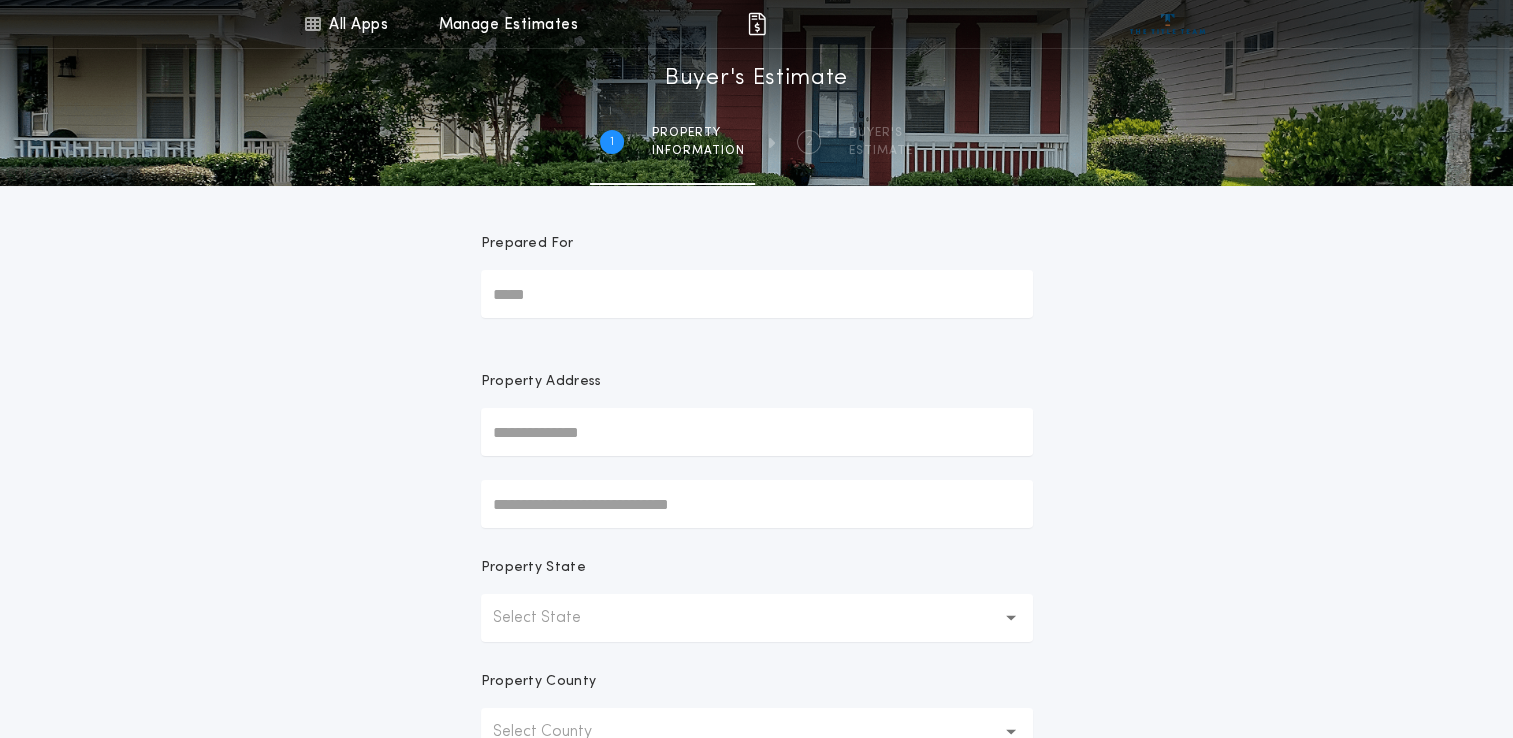 click on "Prepared For" at bounding box center [757, 294] 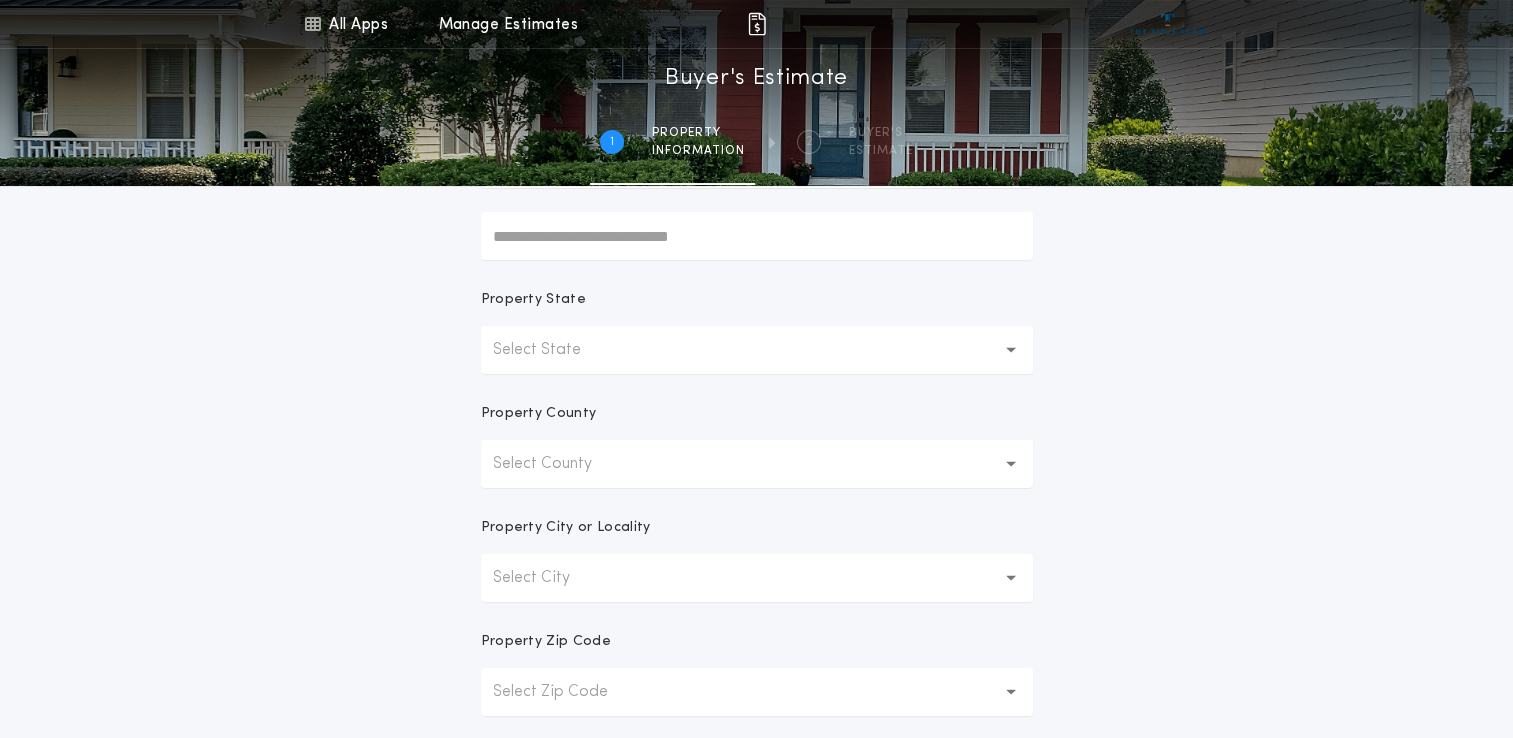 scroll, scrollTop: 300, scrollLeft: 0, axis: vertical 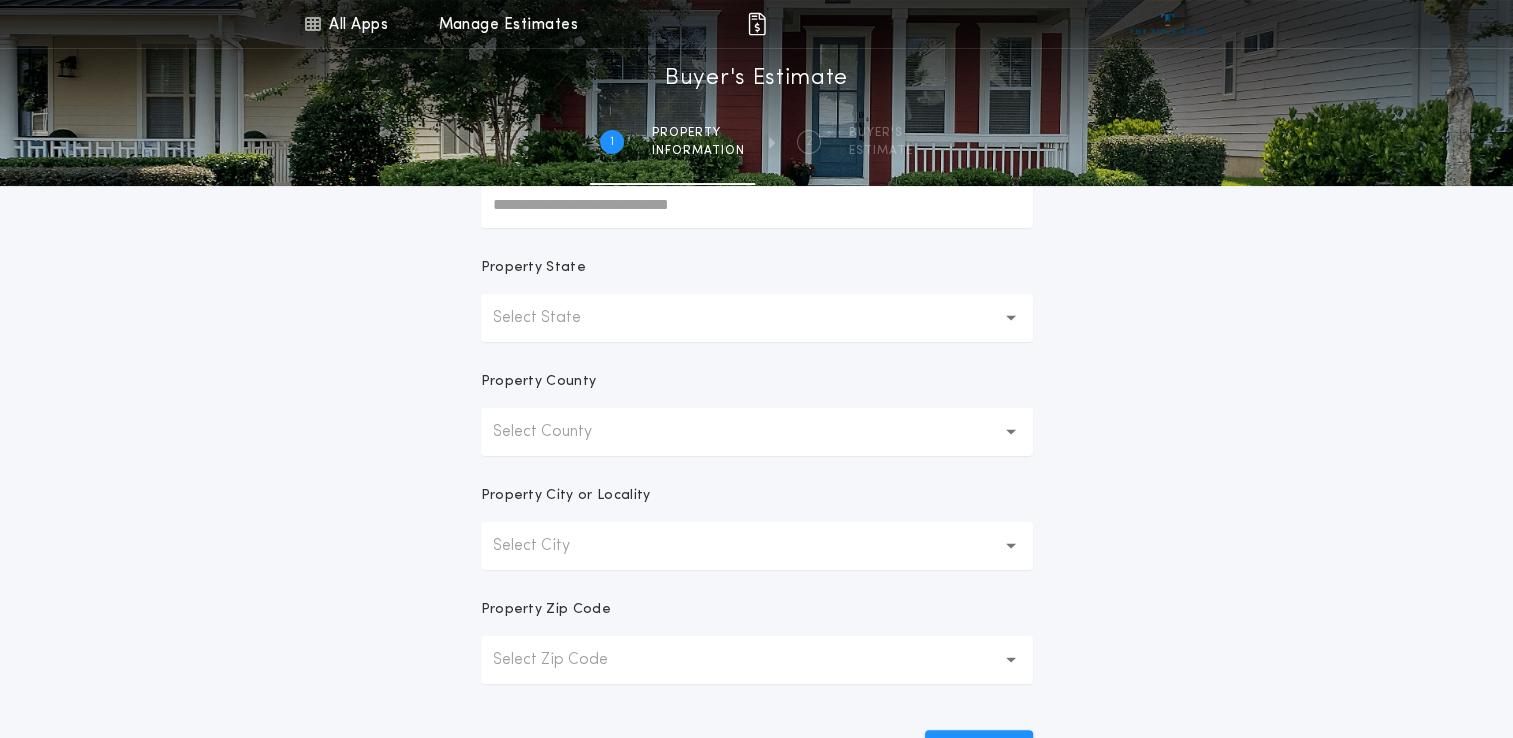 type on "**********" 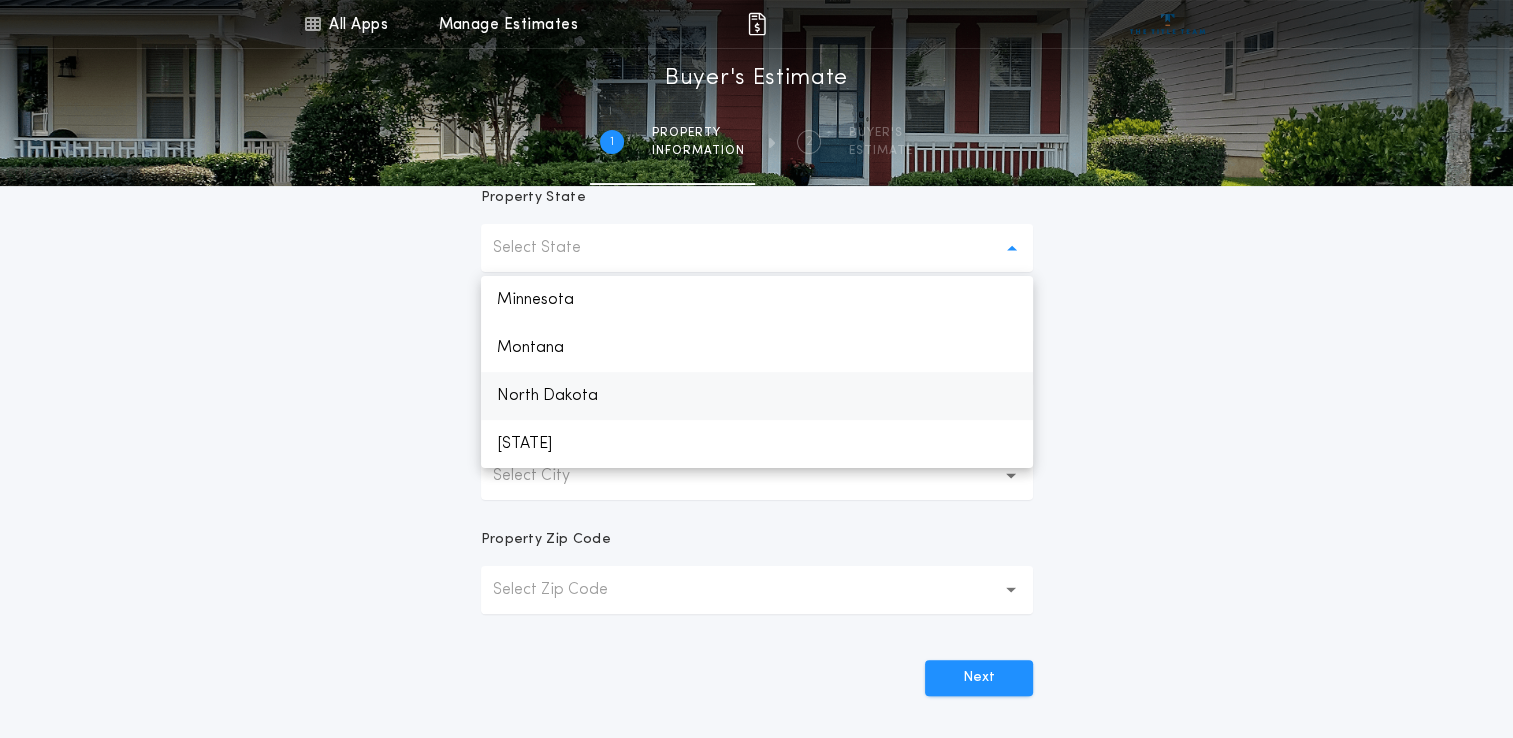 scroll, scrollTop: 500, scrollLeft: 0, axis: vertical 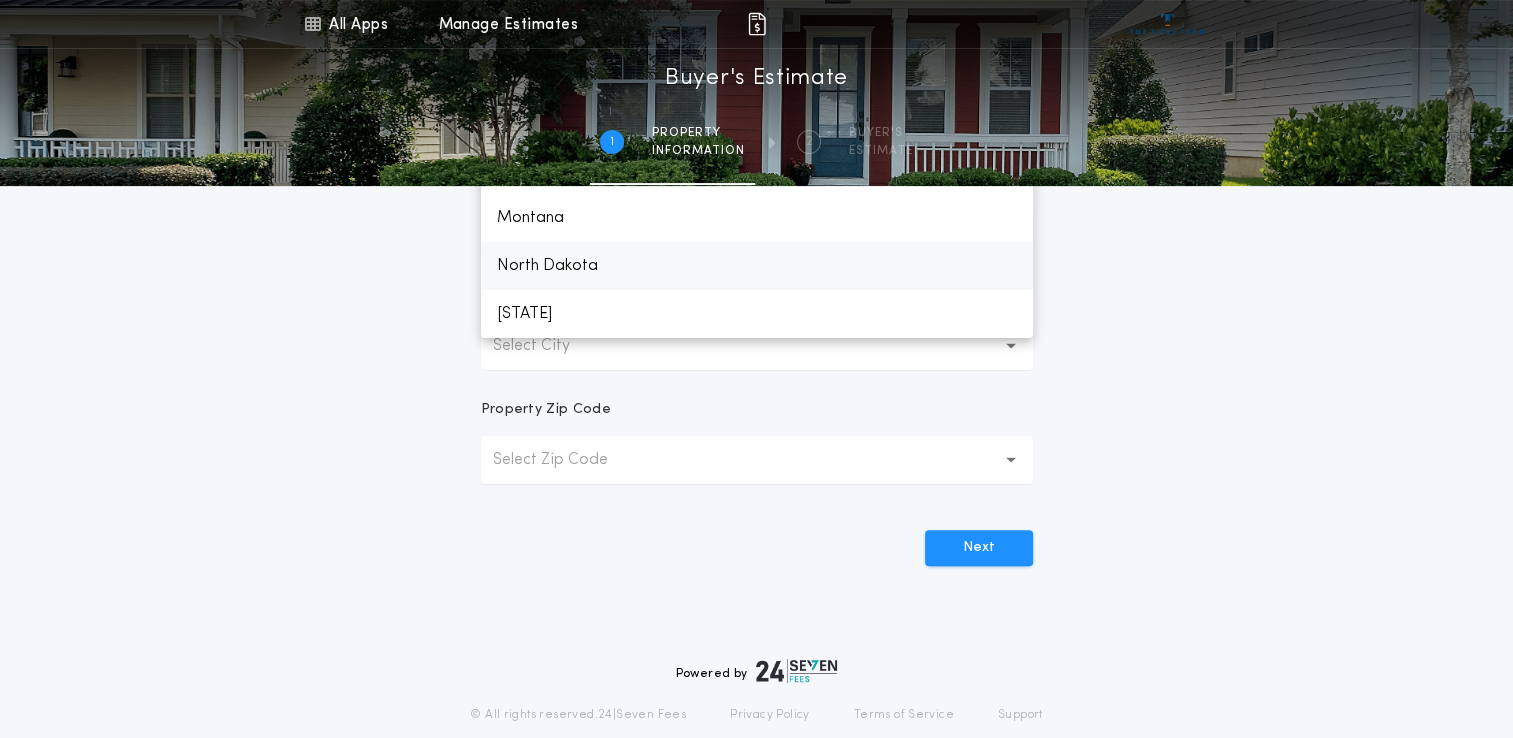 click on "North Dakota" at bounding box center [757, 266] 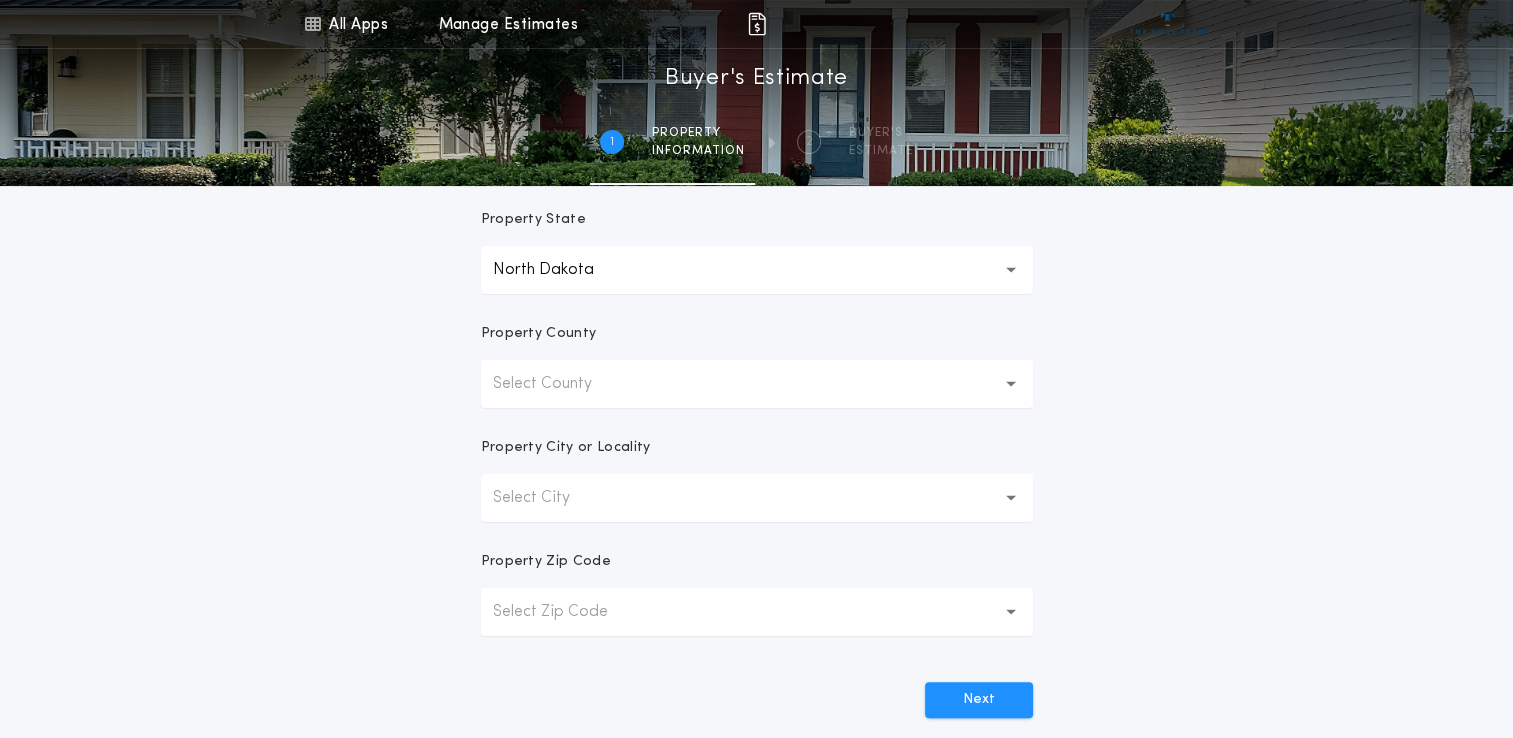 scroll, scrollTop: 300, scrollLeft: 0, axis: vertical 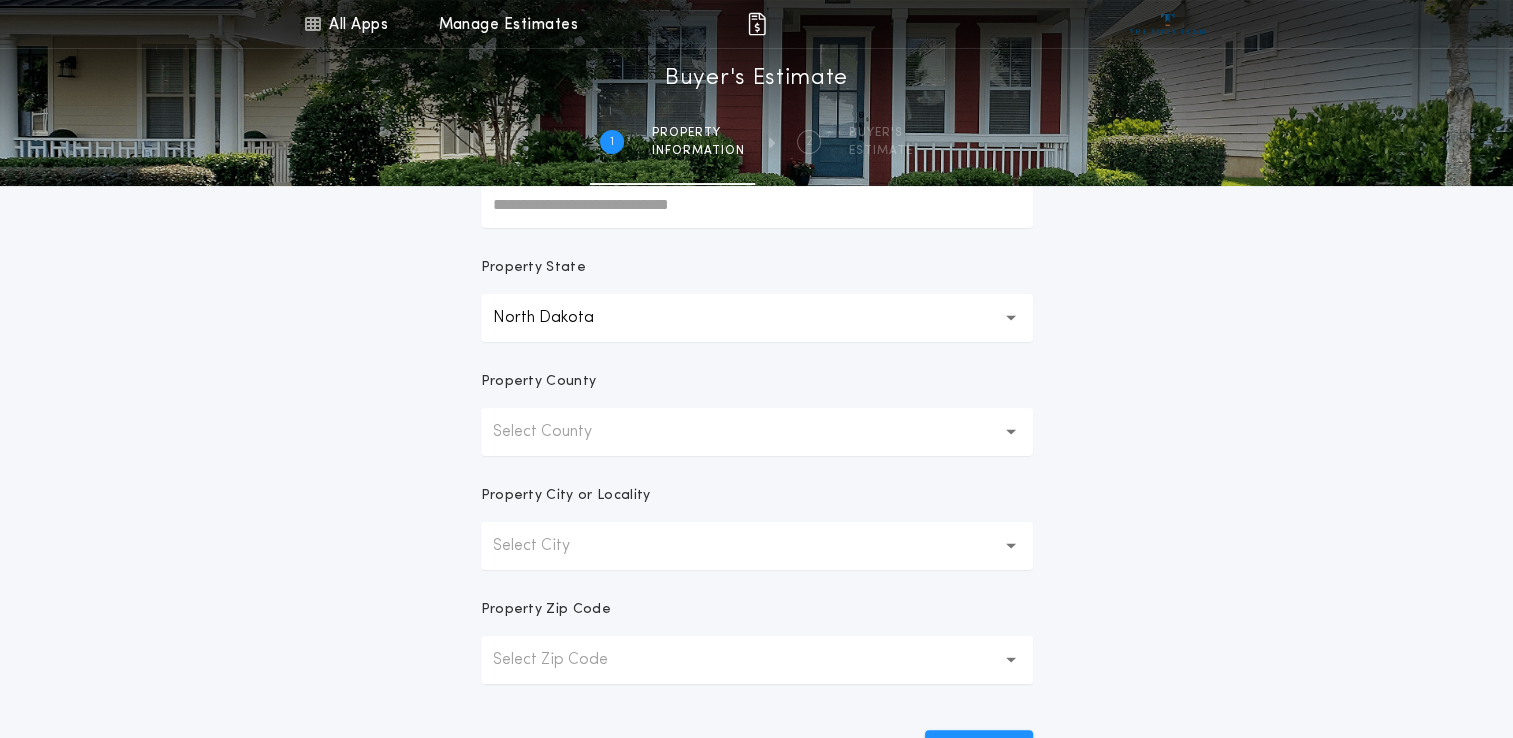 click on "Select County" at bounding box center (558, 432) 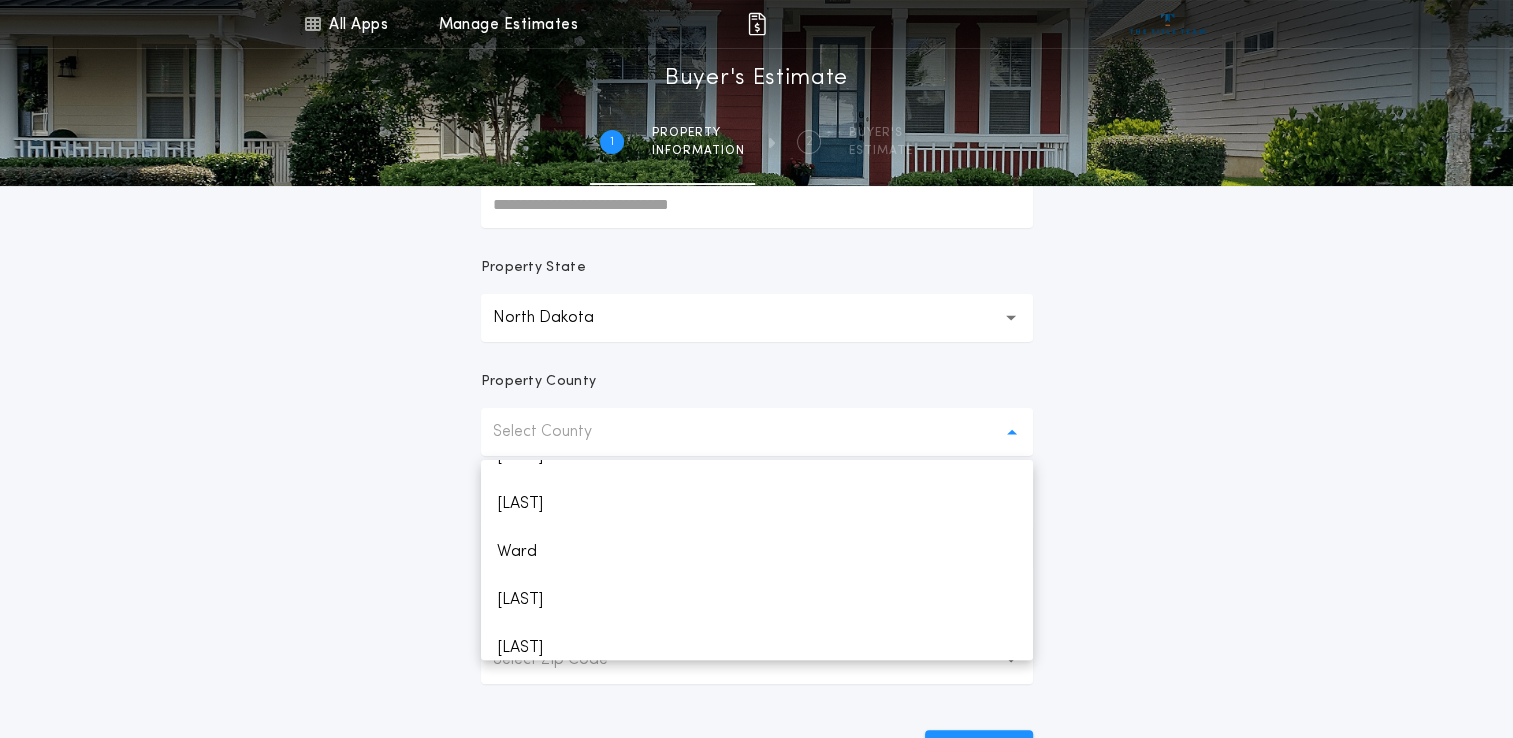 scroll, scrollTop: 2344, scrollLeft: 0, axis: vertical 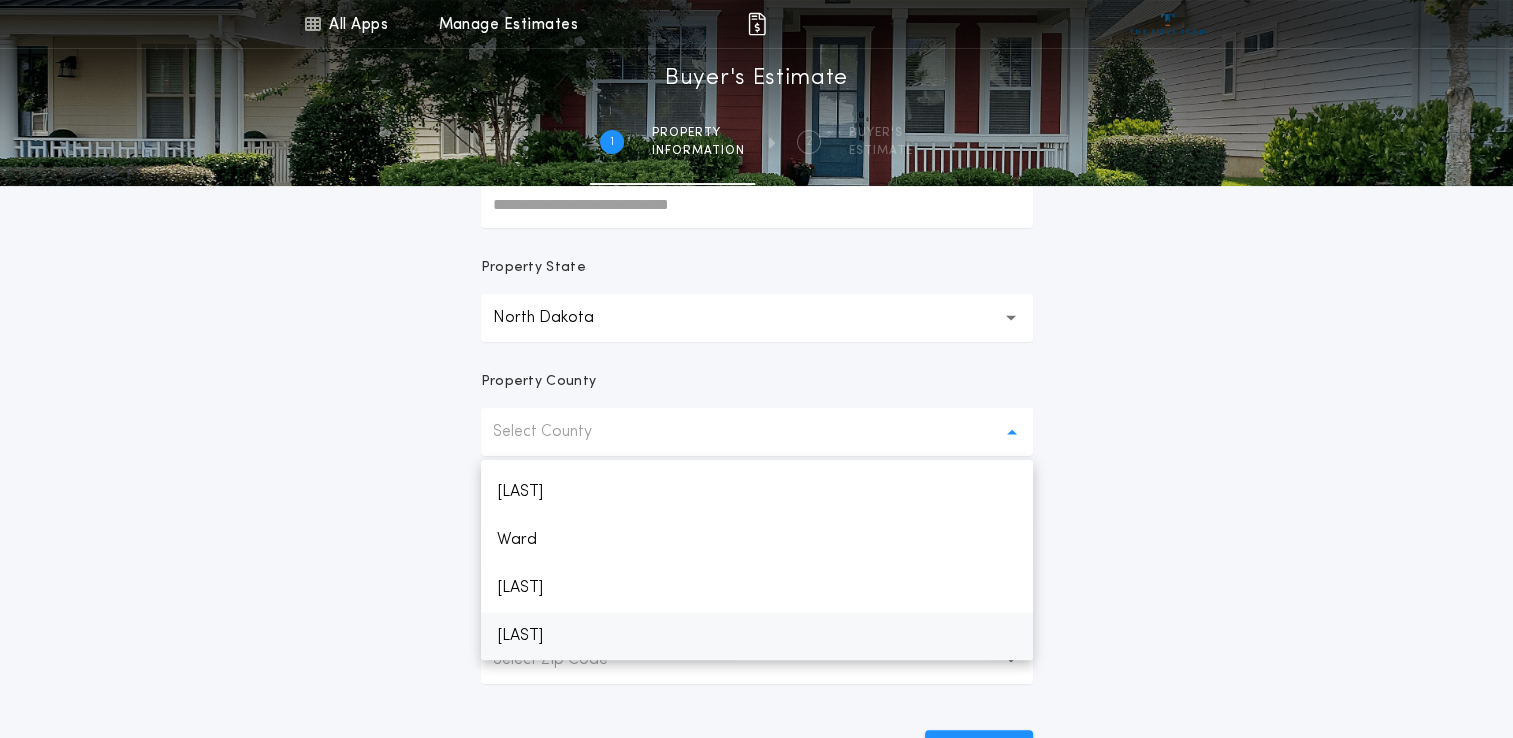 click on "[LAST]" at bounding box center [757, 636] 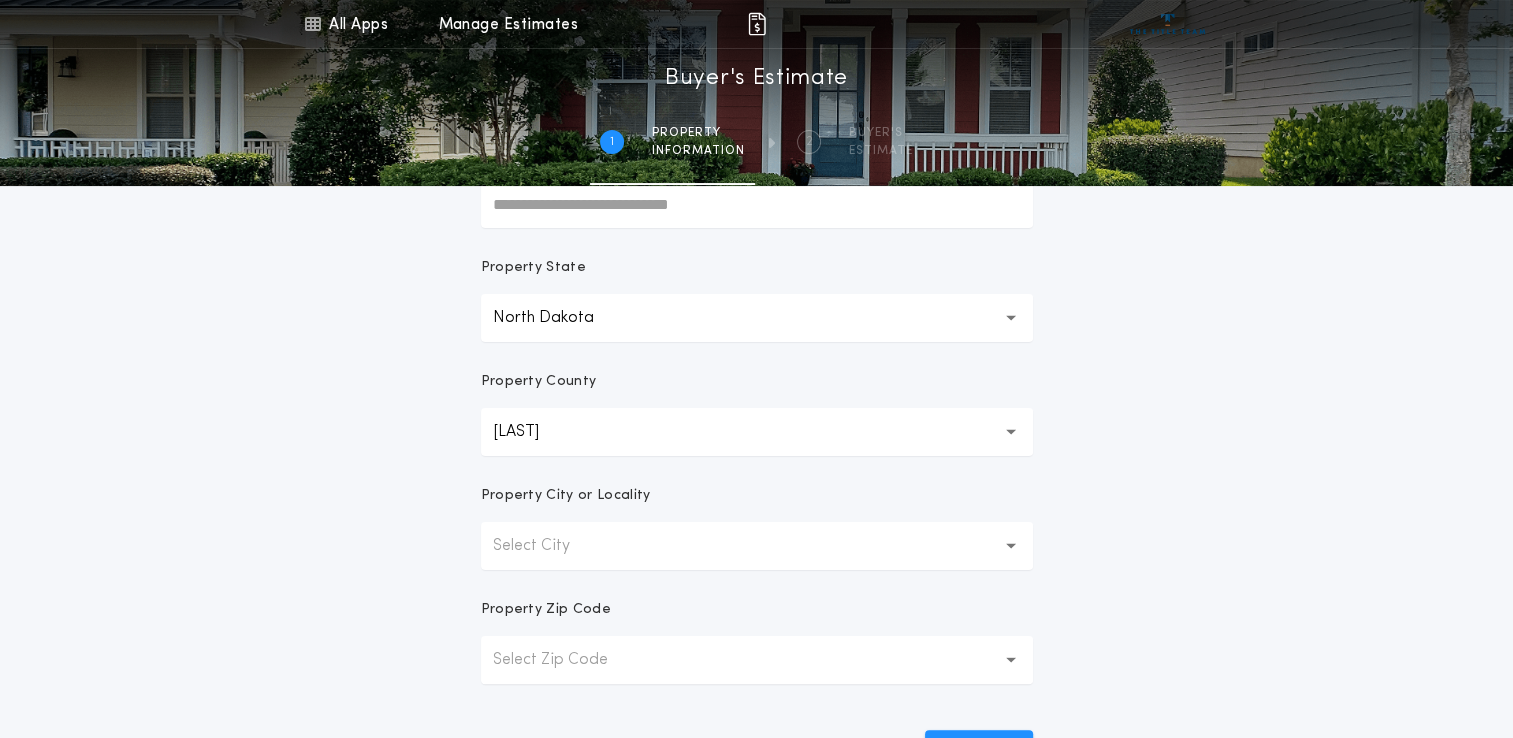 click on "Select City" at bounding box center (547, 546) 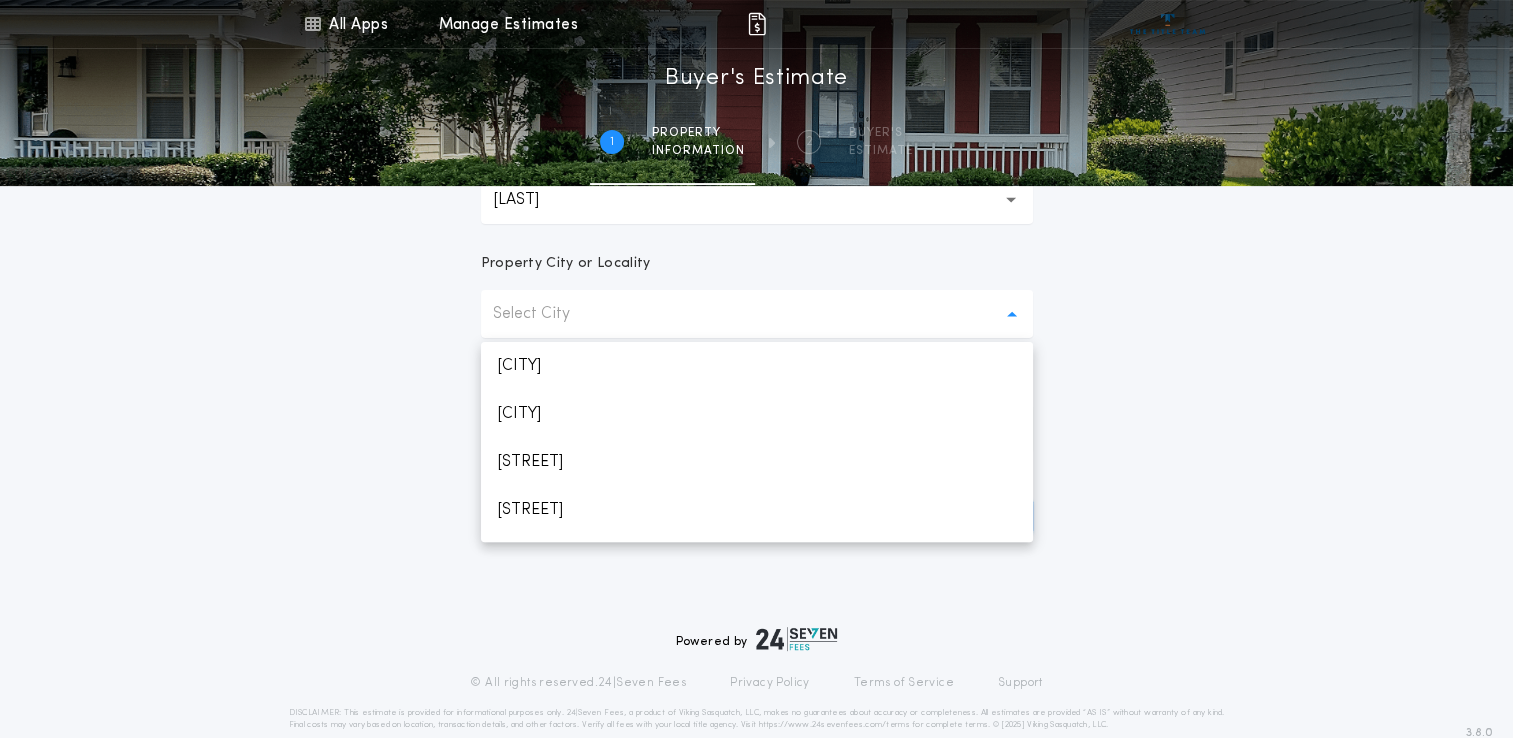 scroll, scrollTop: 564, scrollLeft: 0, axis: vertical 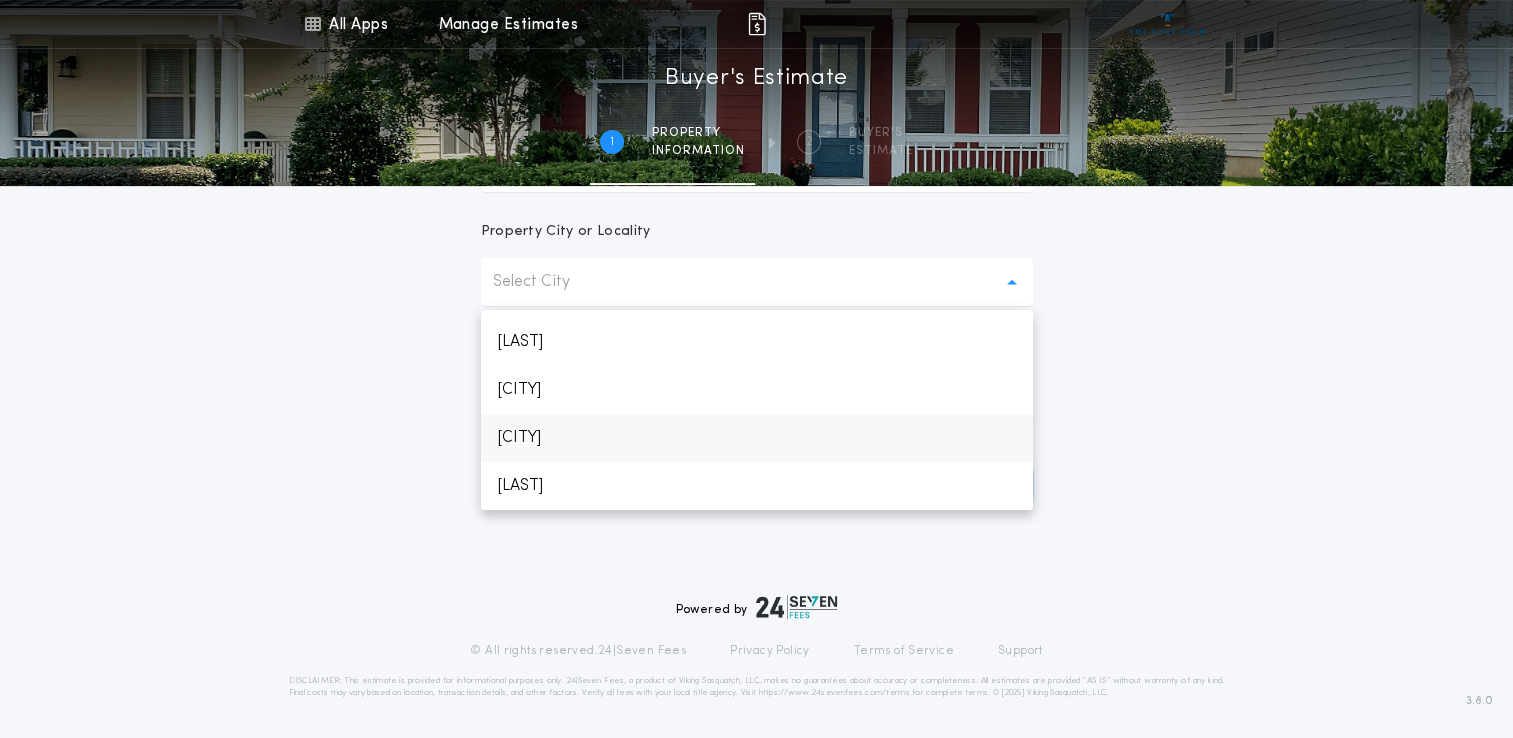 click on "[CITY]" at bounding box center (757, 438) 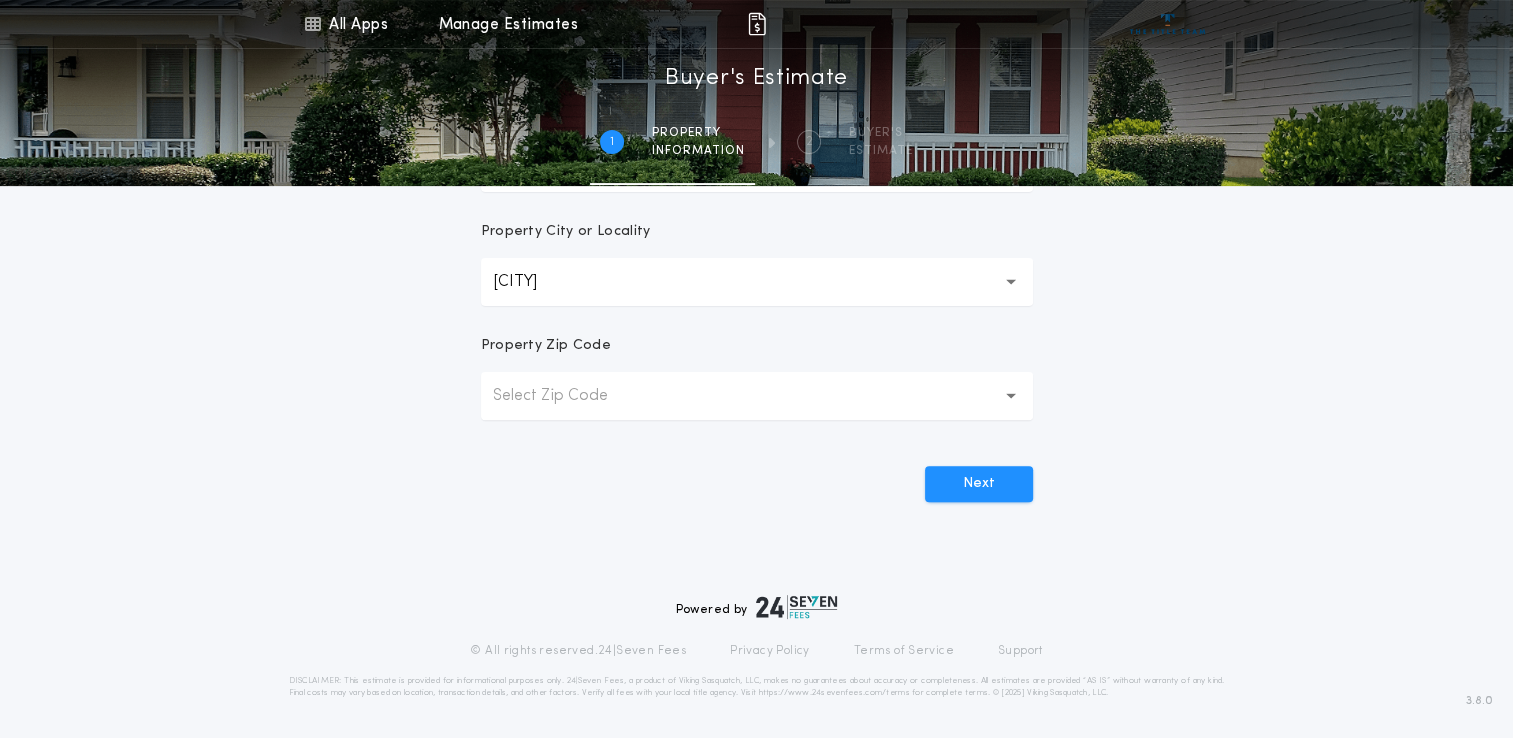 click on "Select Zip Code" at bounding box center (566, 396) 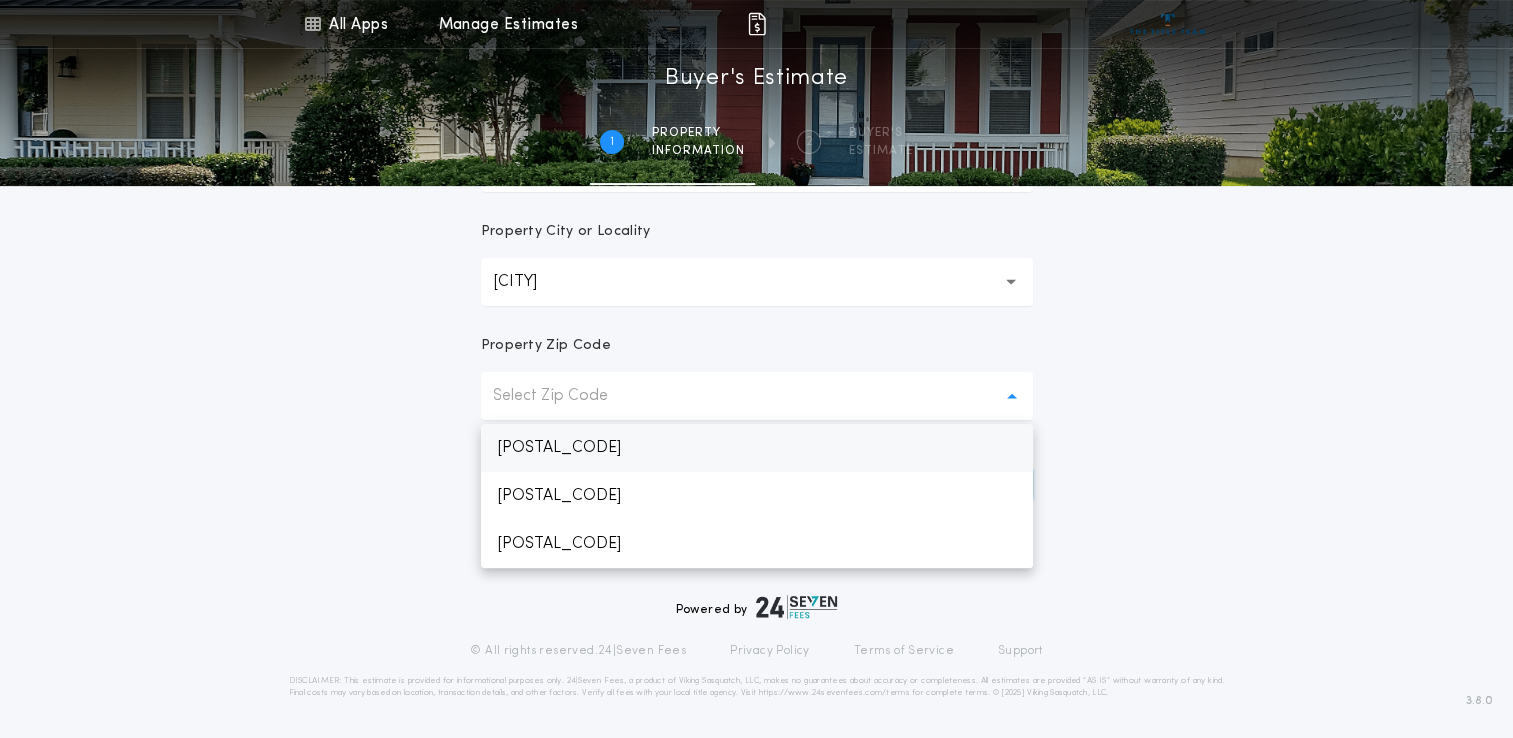 click on "[POSTAL_CODE]" at bounding box center (757, 448) 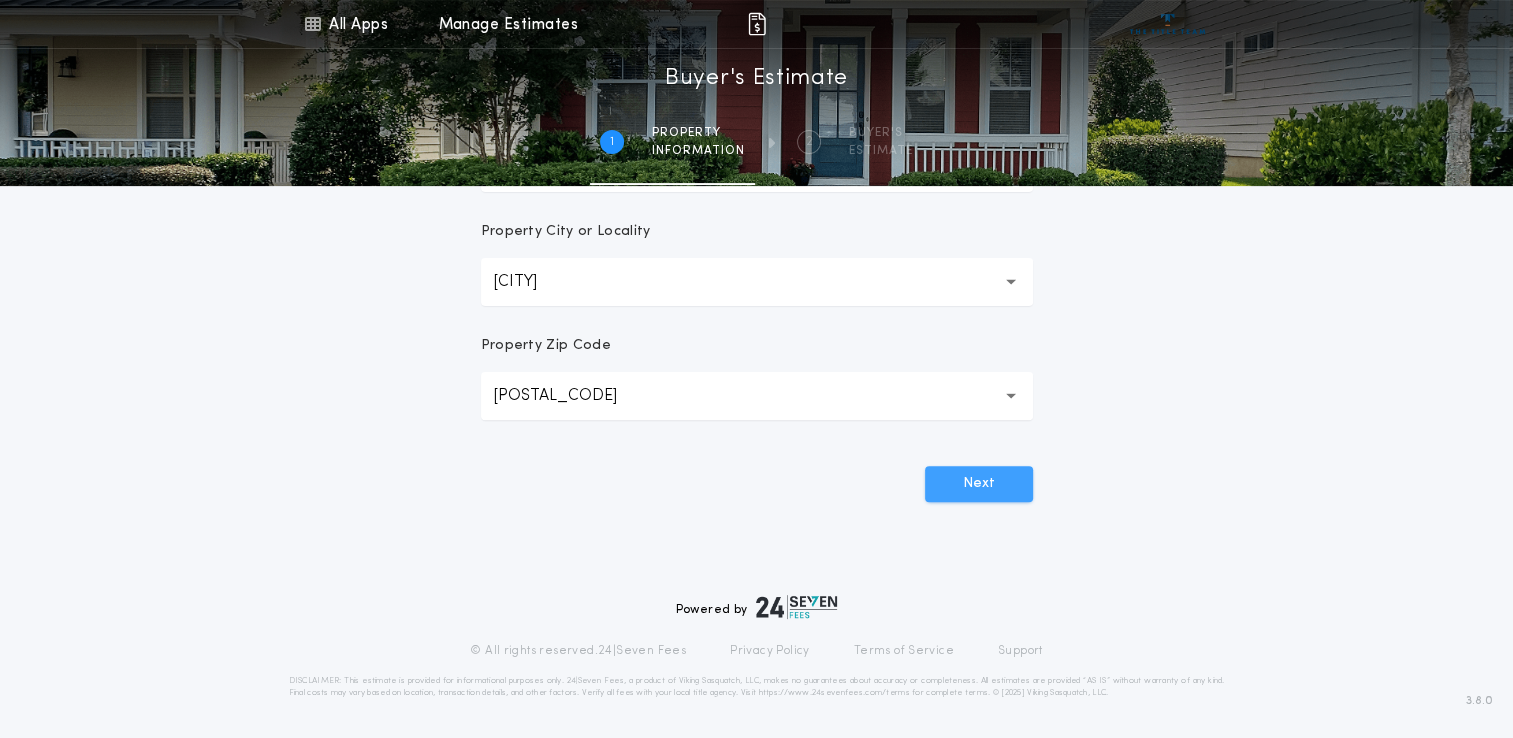 click on "Next" at bounding box center (979, 484) 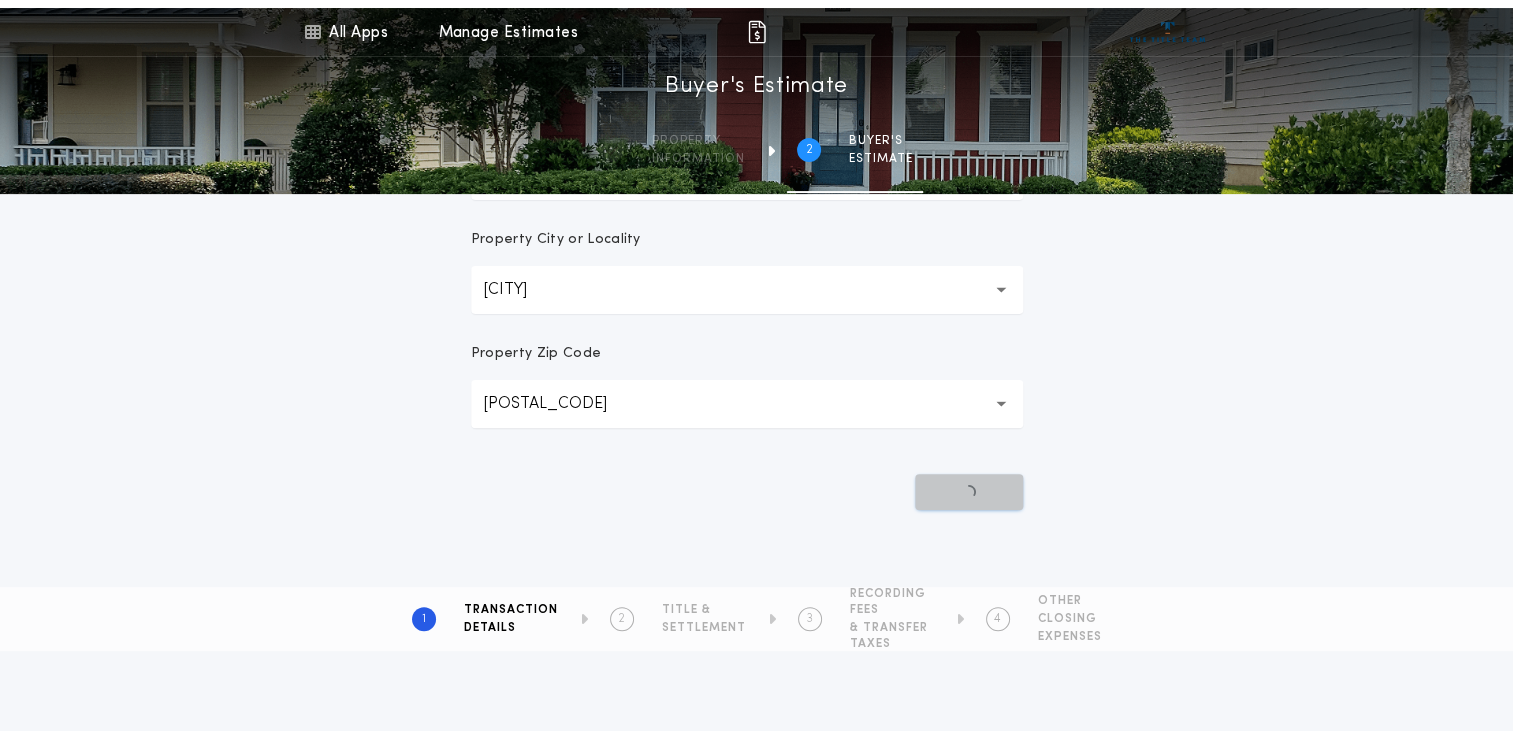 scroll, scrollTop: 0, scrollLeft: 0, axis: both 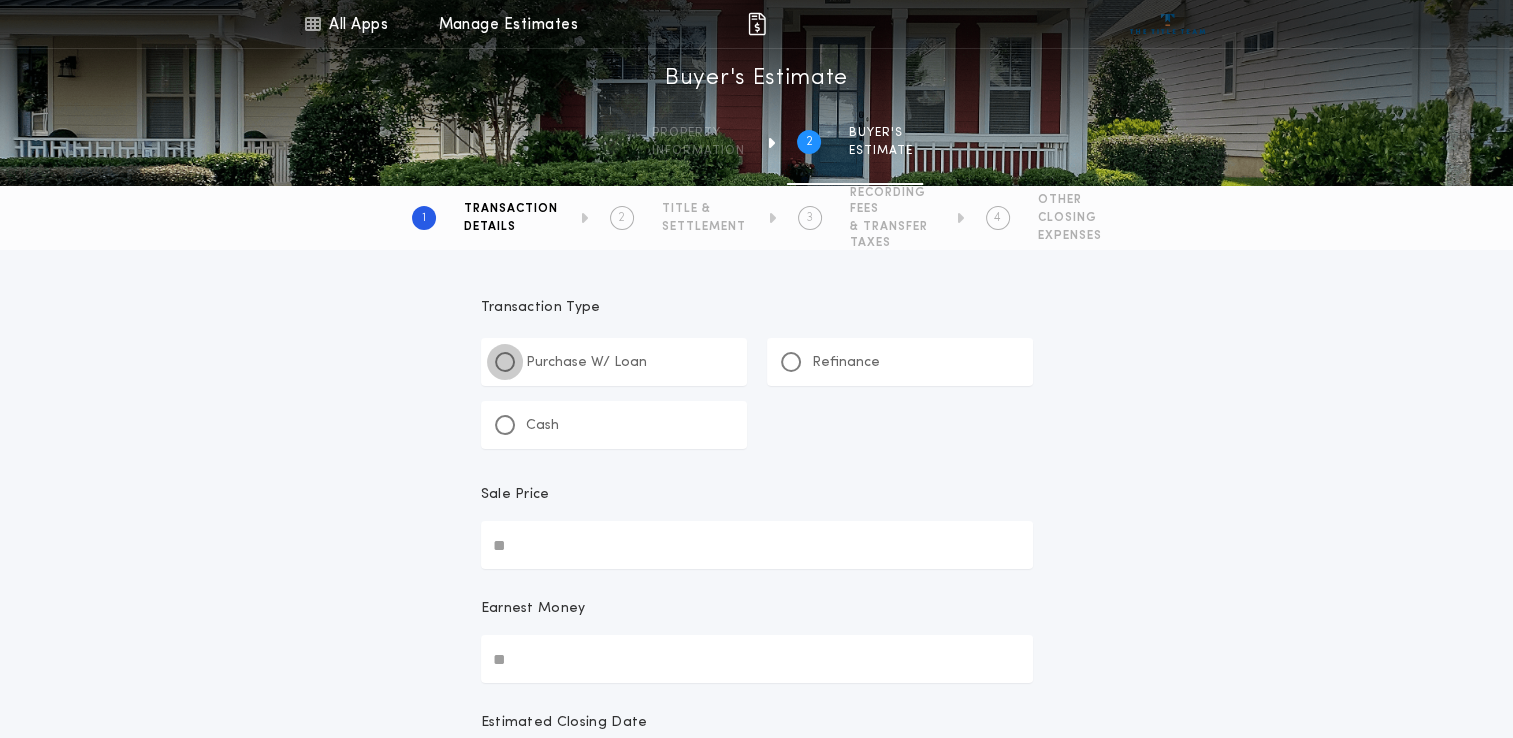 click at bounding box center (505, 362) 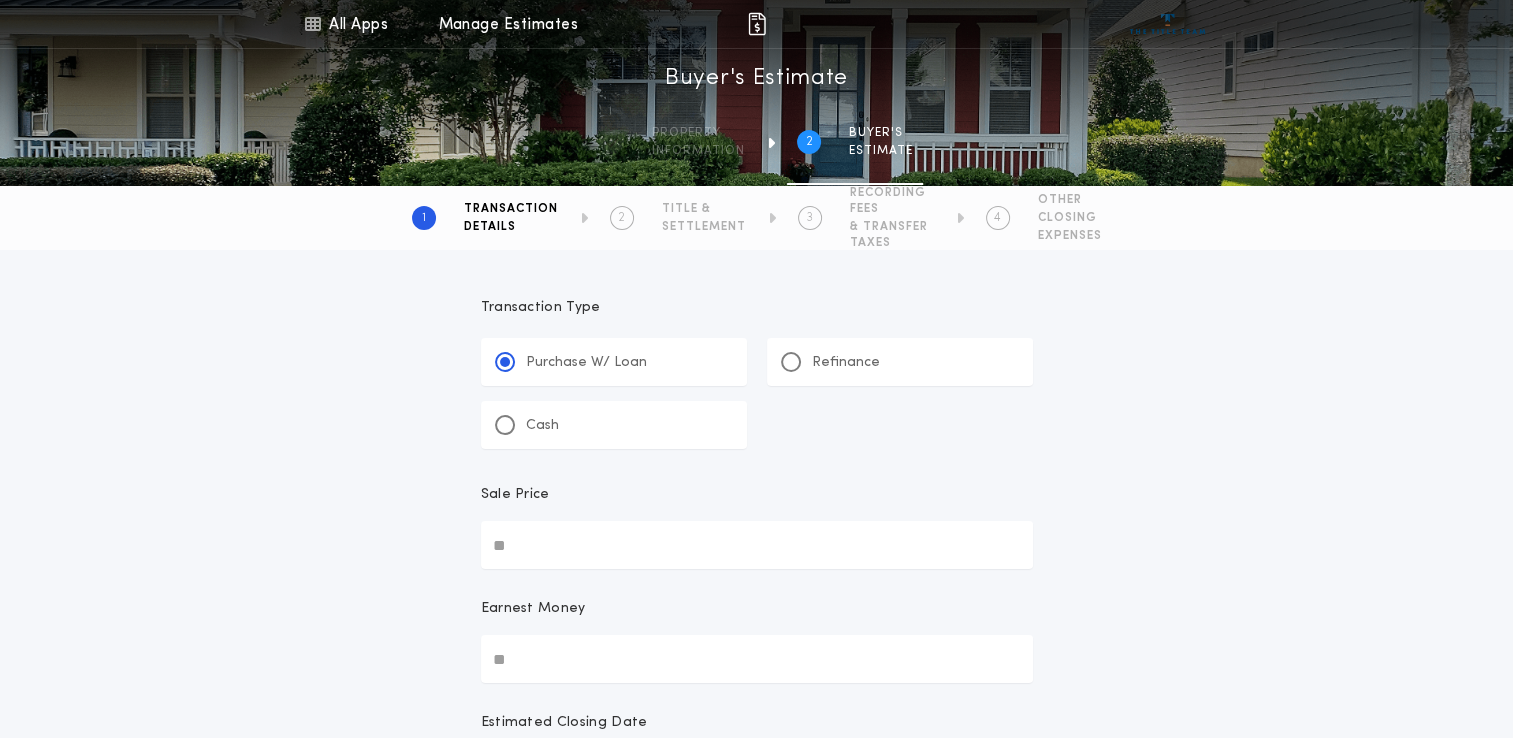 click on "Sale Price" at bounding box center [757, 545] 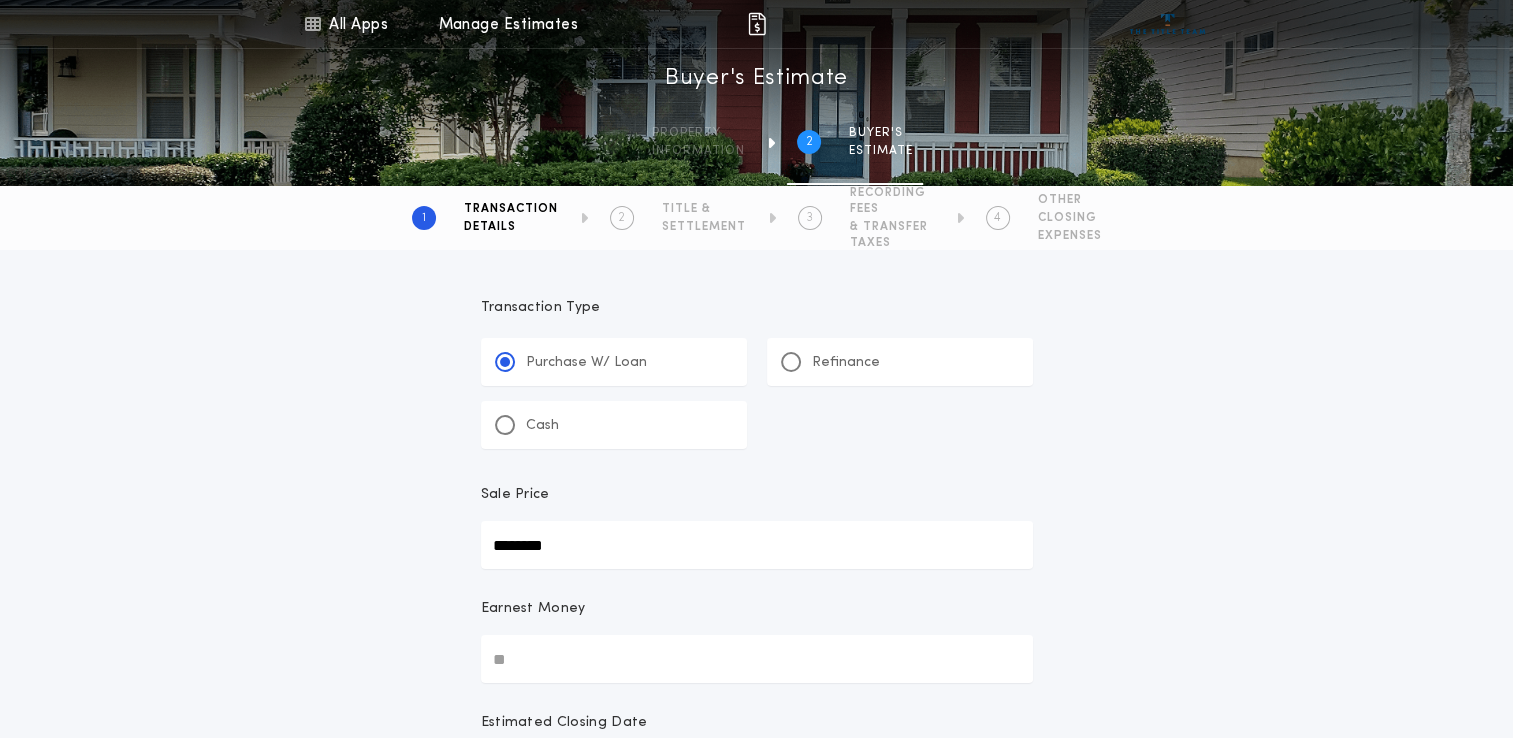 type on "********" 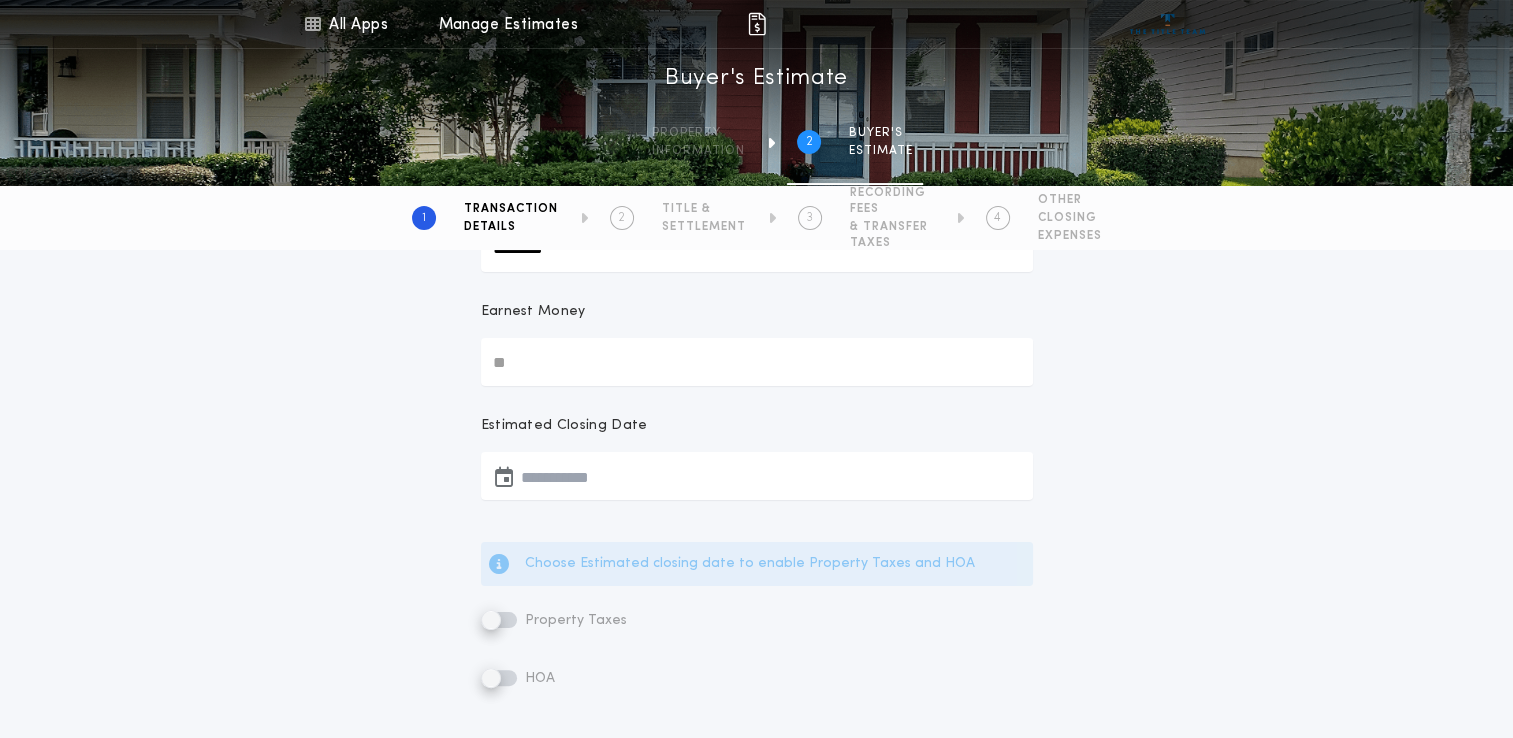 scroll, scrollTop: 300, scrollLeft: 0, axis: vertical 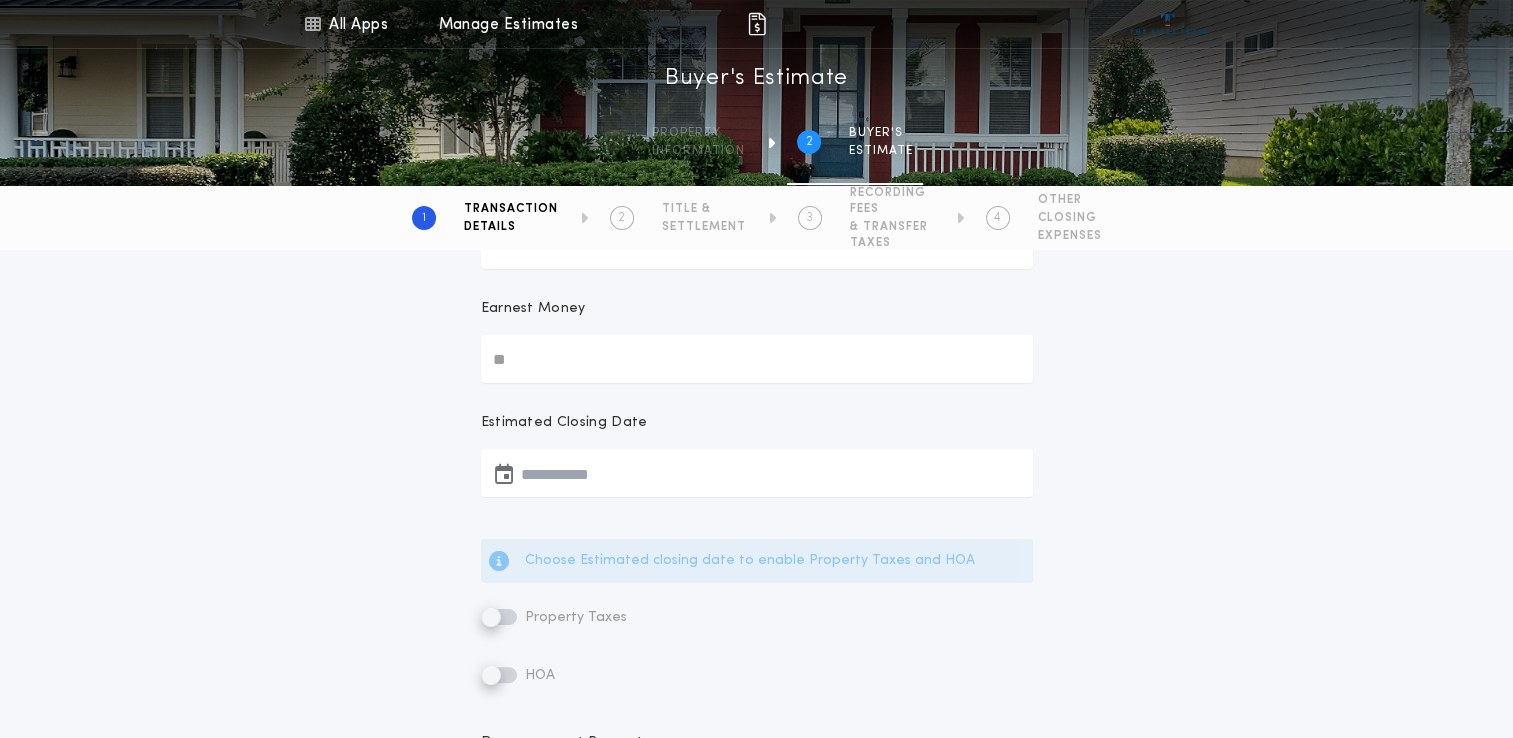click on "Earnest Money" at bounding box center [757, 359] 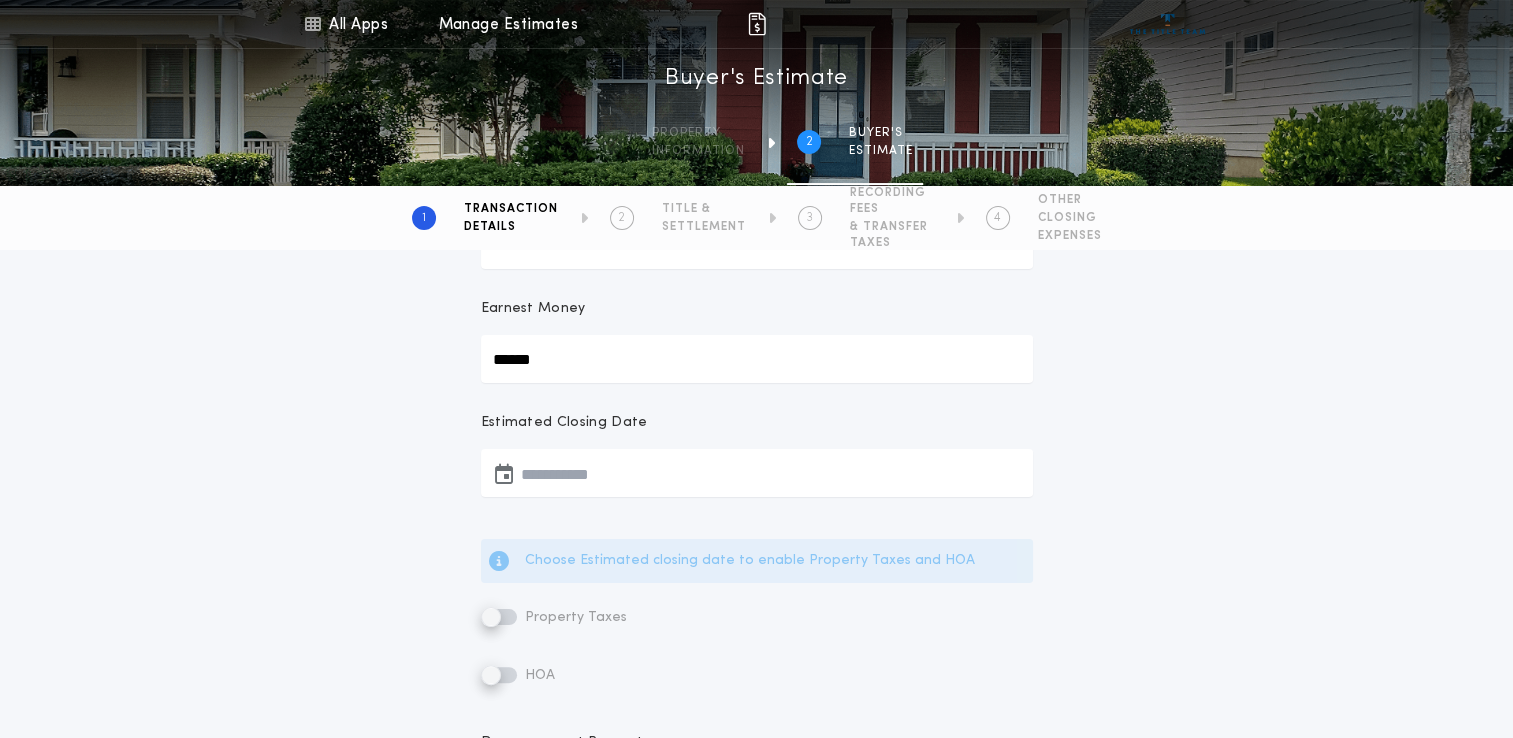 type on "******" 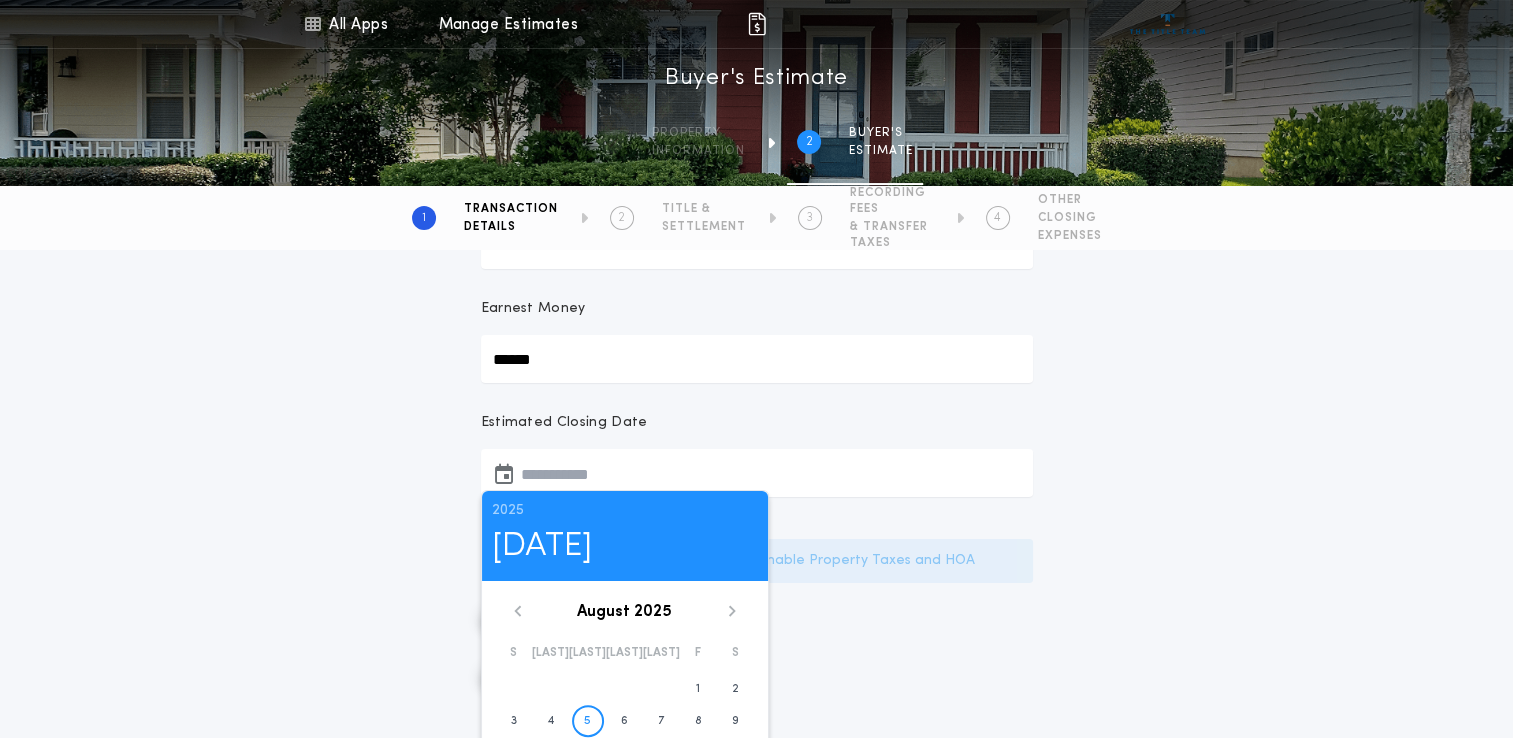 click 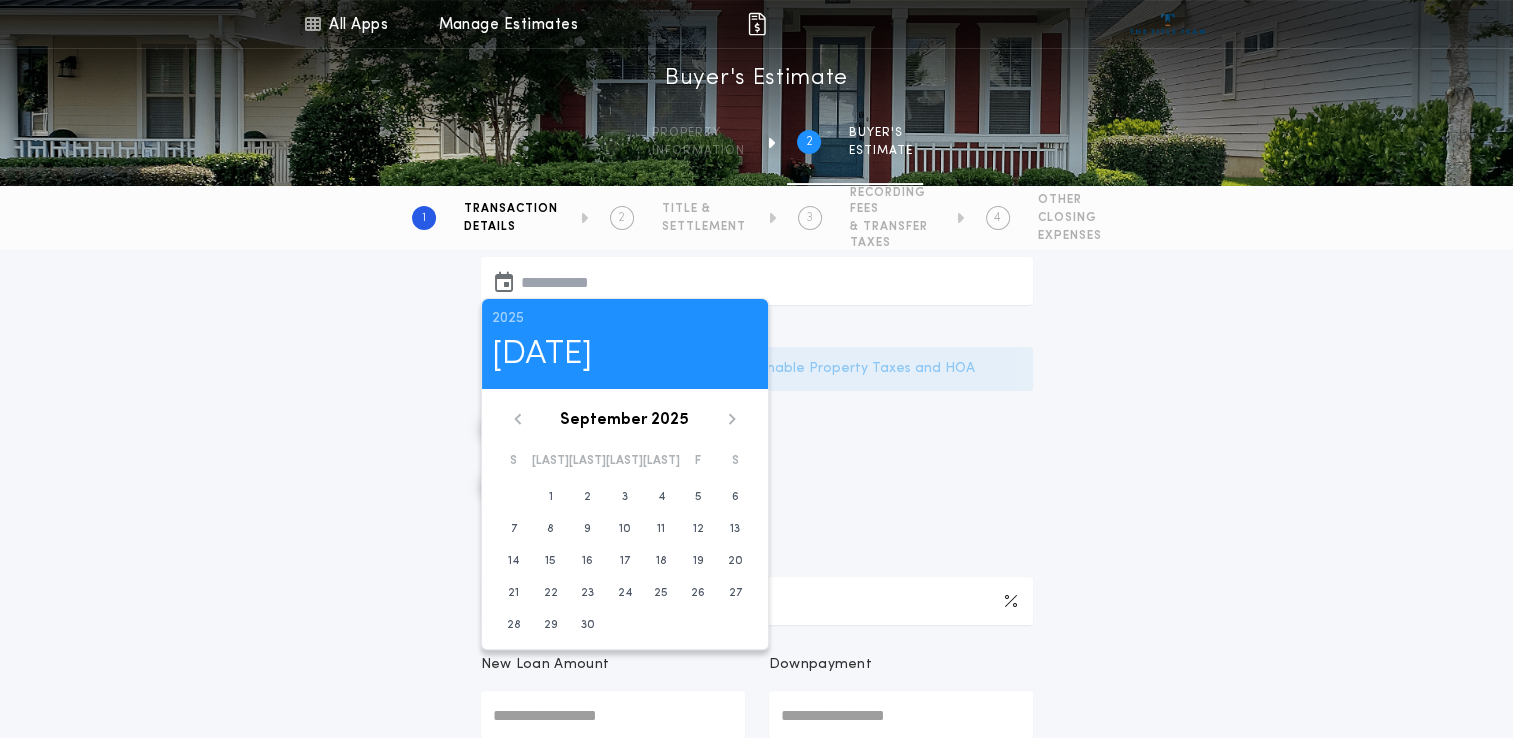 scroll, scrollTop: 500, scrollLeft: 0, axis: vertical 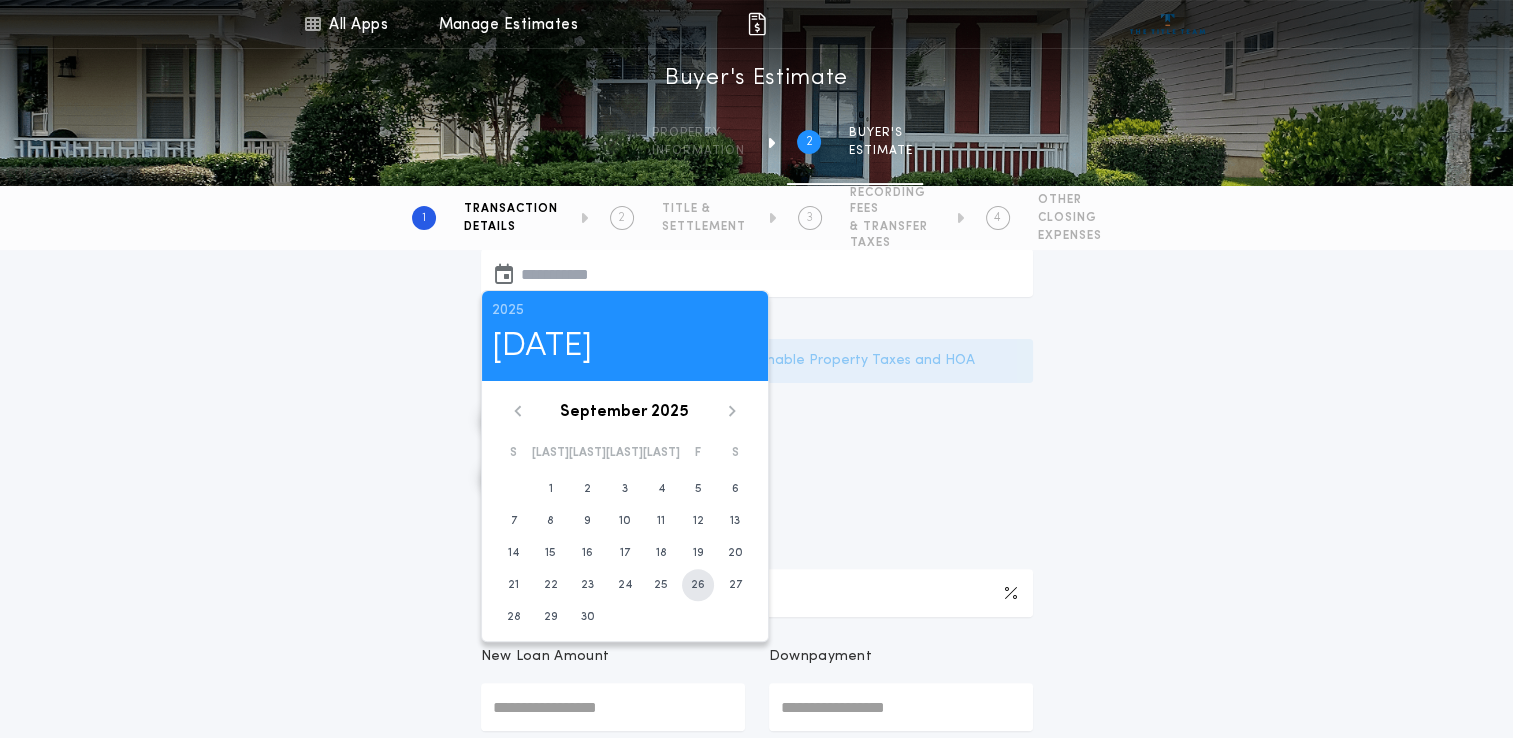 click on "26" at bounding box center [698, 585] 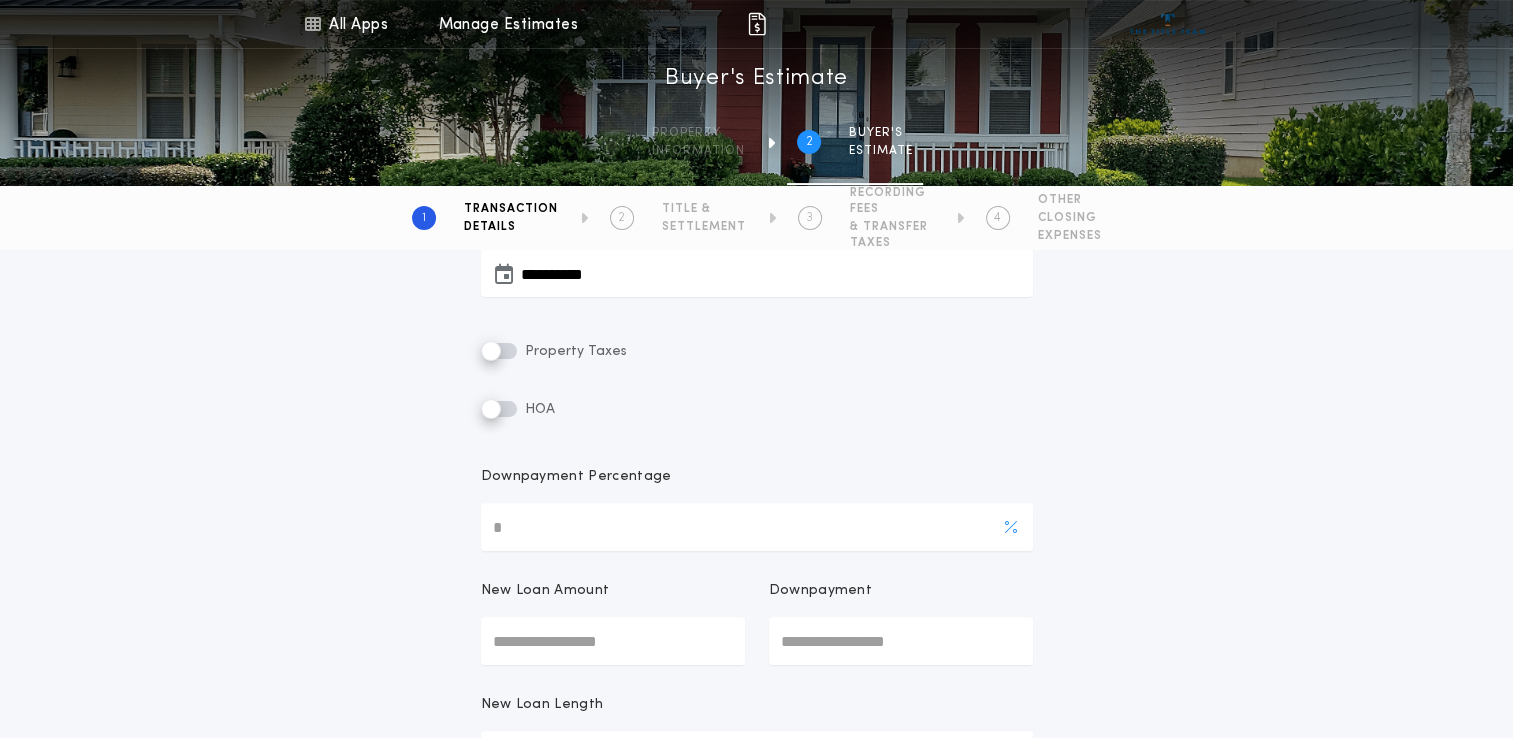 click on "Downpayment Percentage" at bounding box center [757, 527] 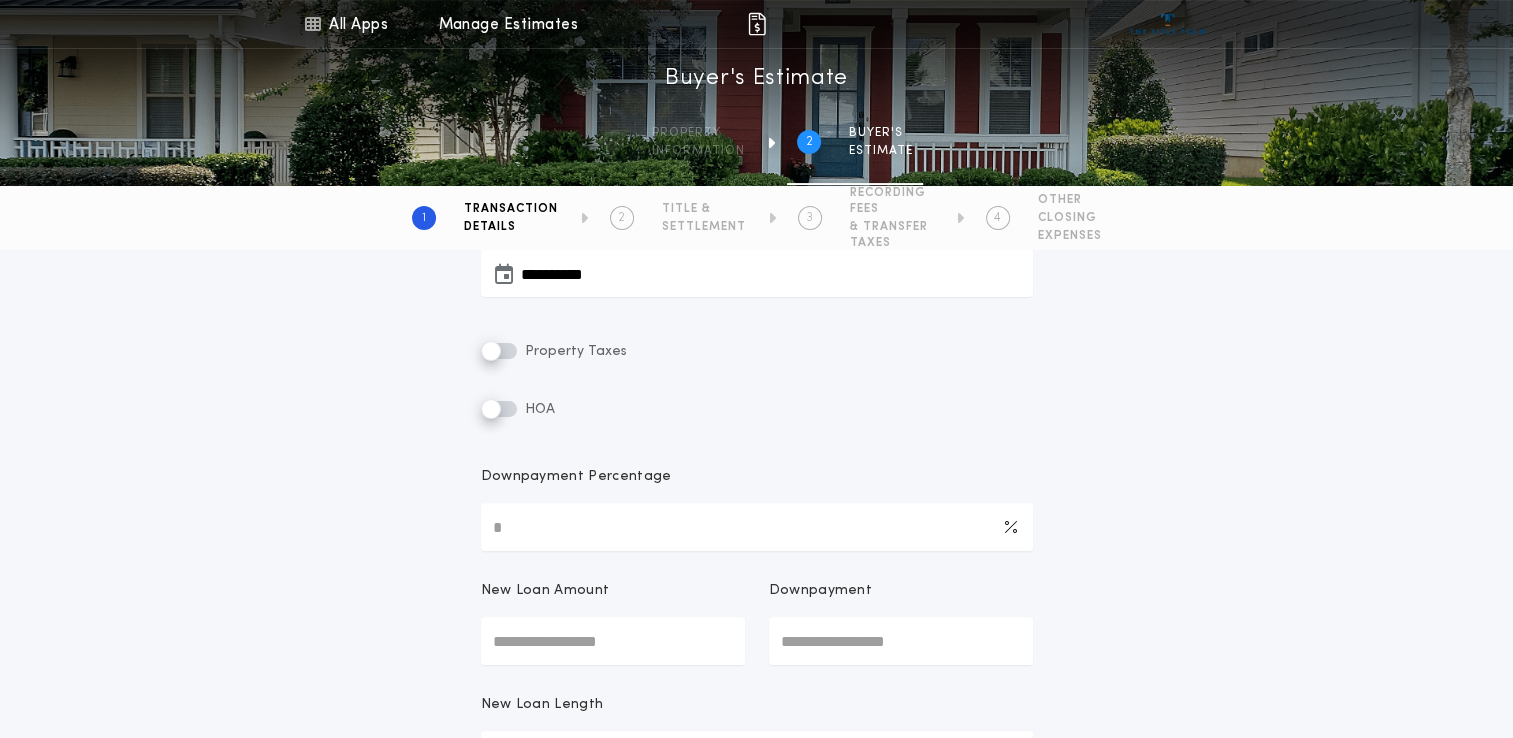 type on "***" 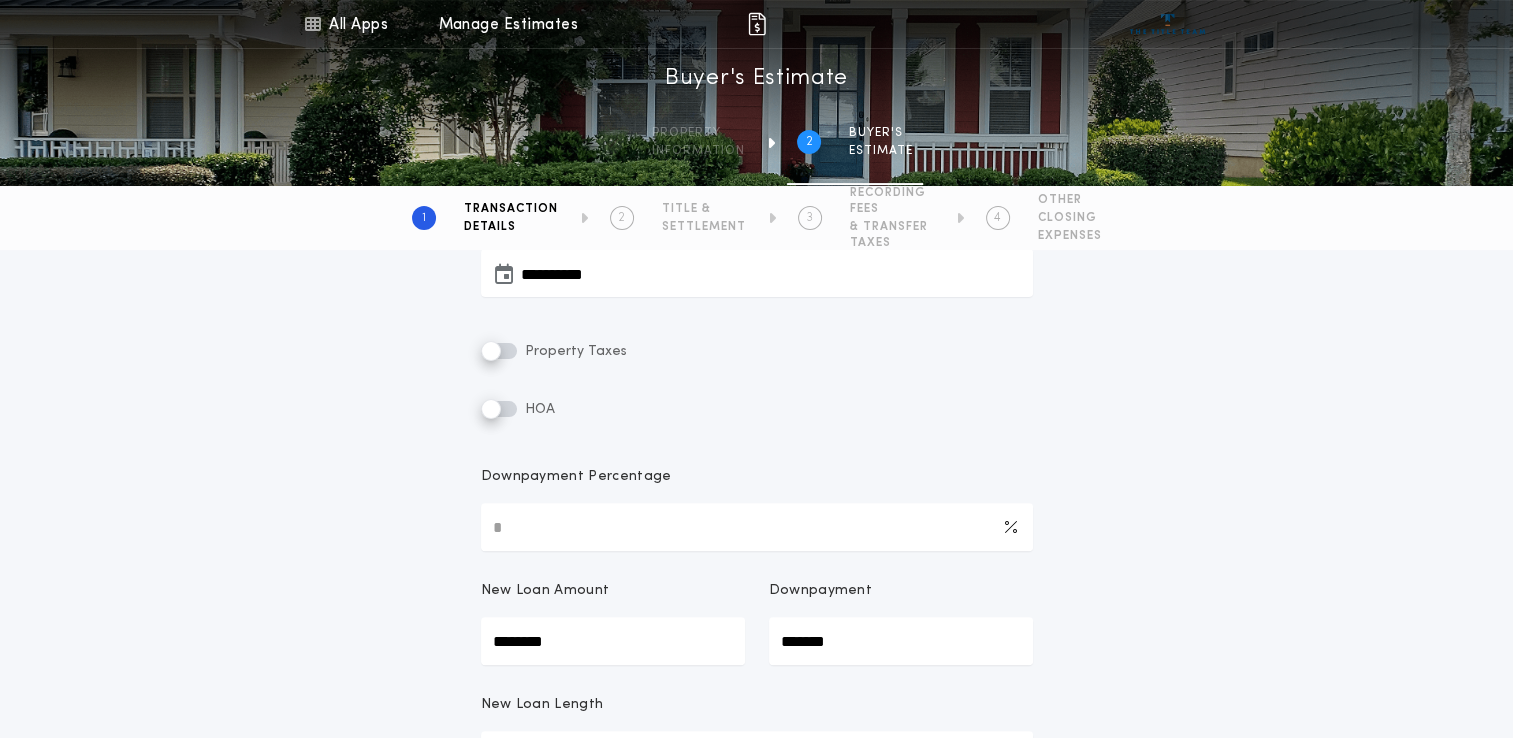 click on "**********" at bounding box center (756, 464) 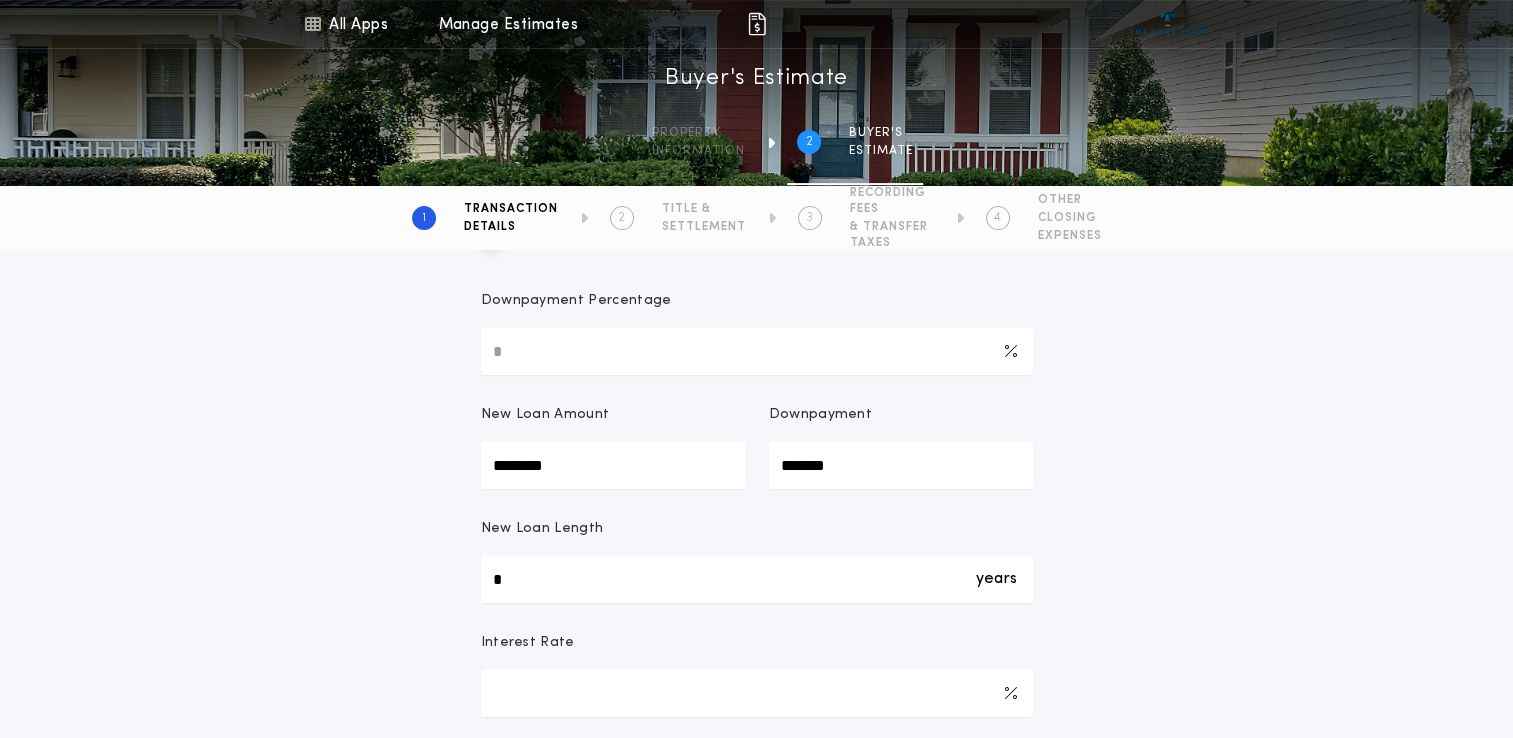 scroll, scrollTop: 800, scrollLeft: 0, axis: vertical 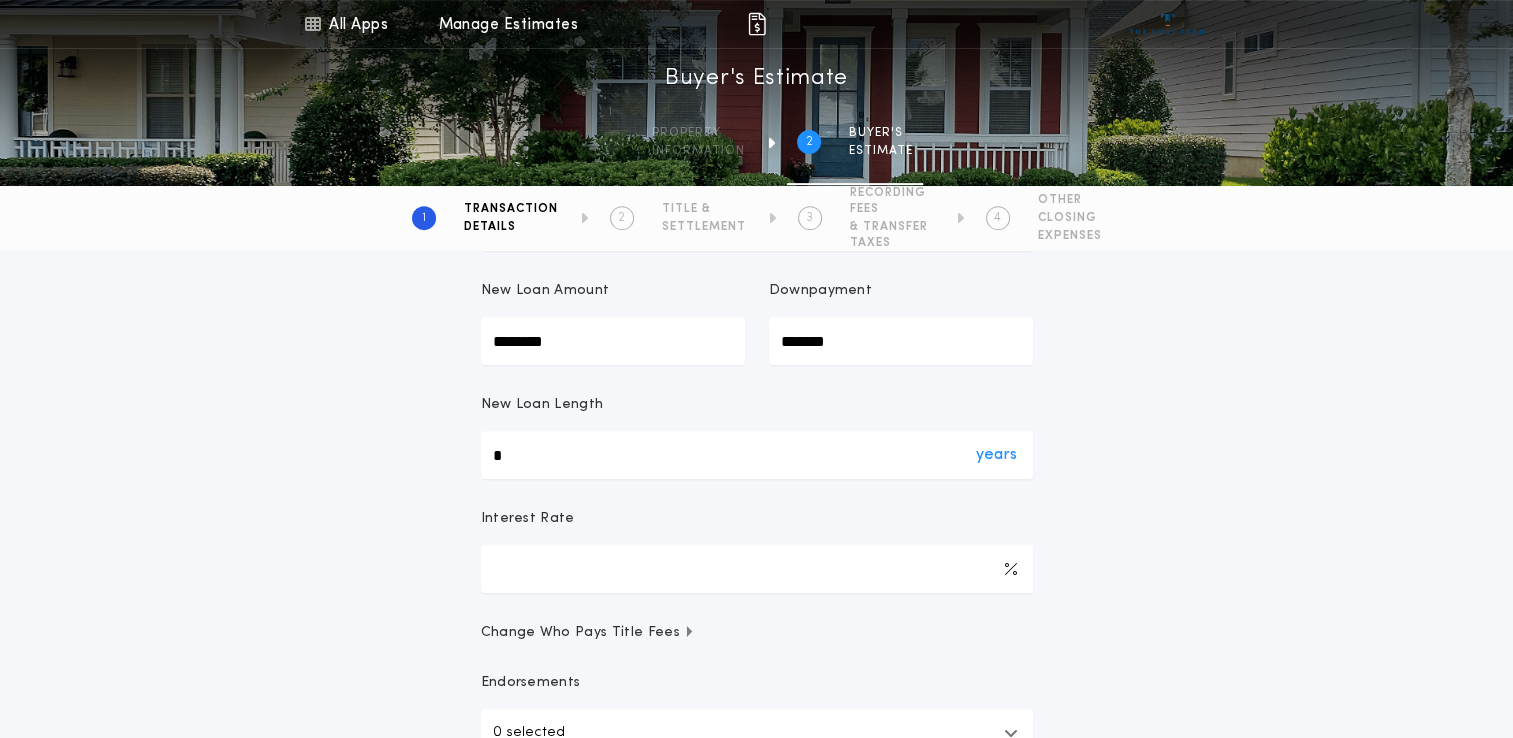 click on "years *" at bounding box center [757, 455] 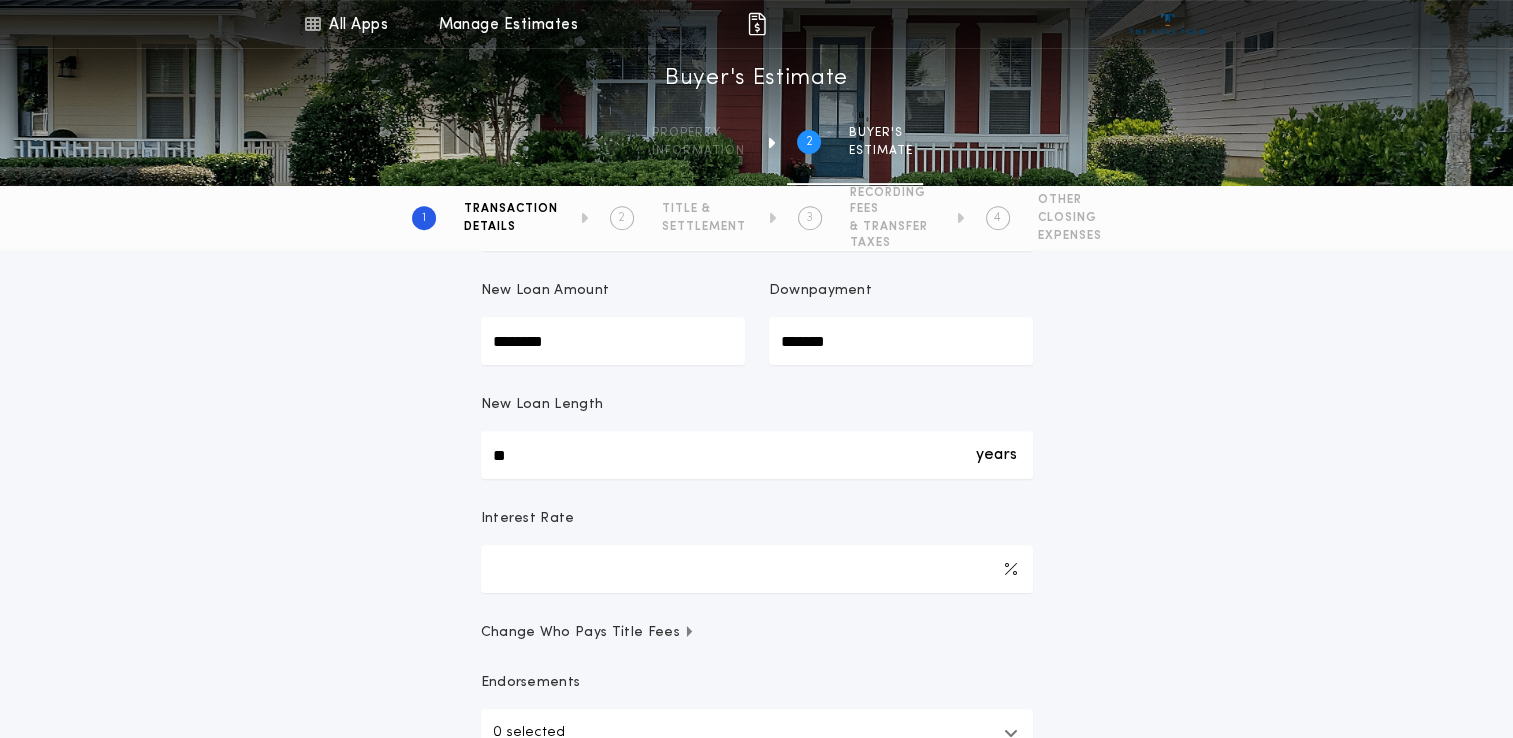 type on "**" 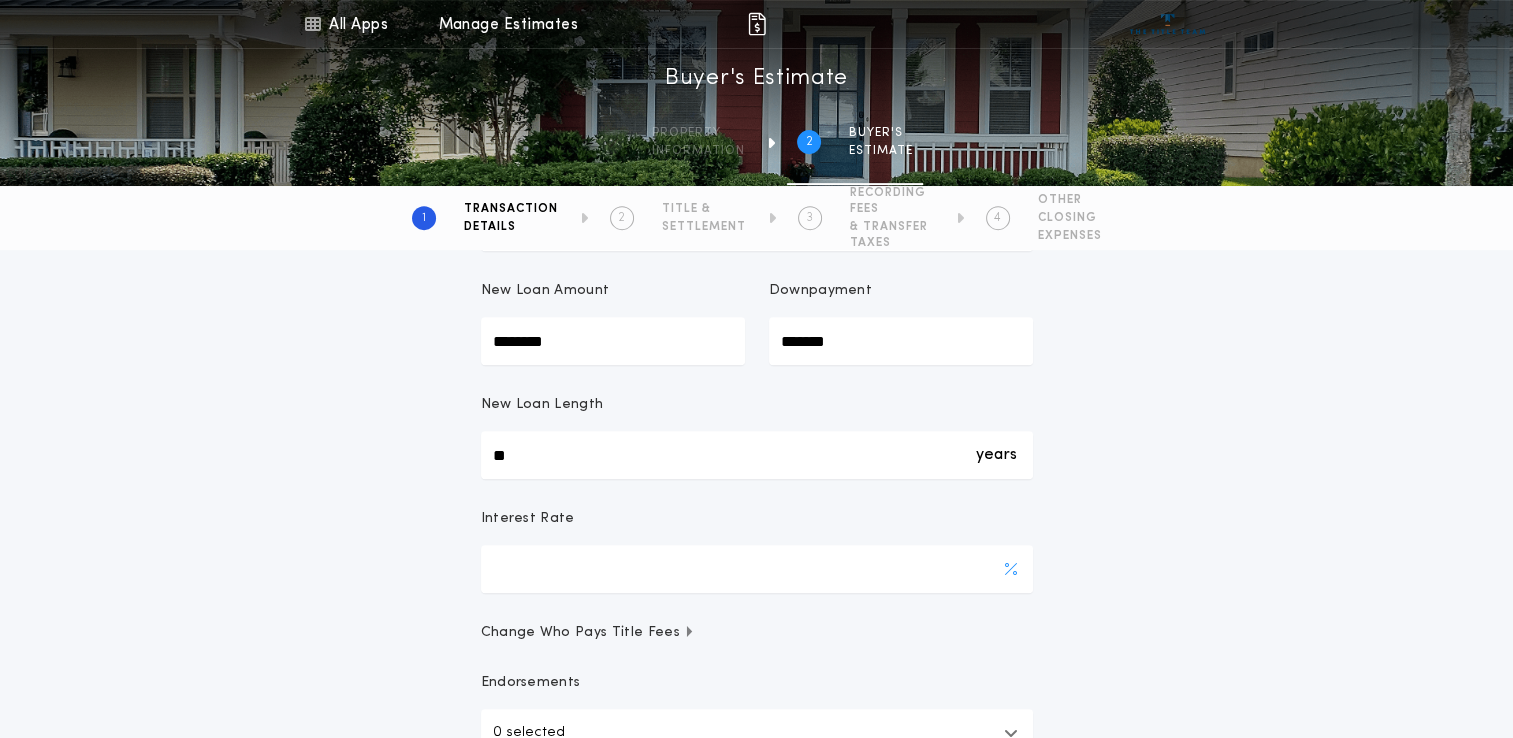 click on "*" at bounding box center [757, 569] 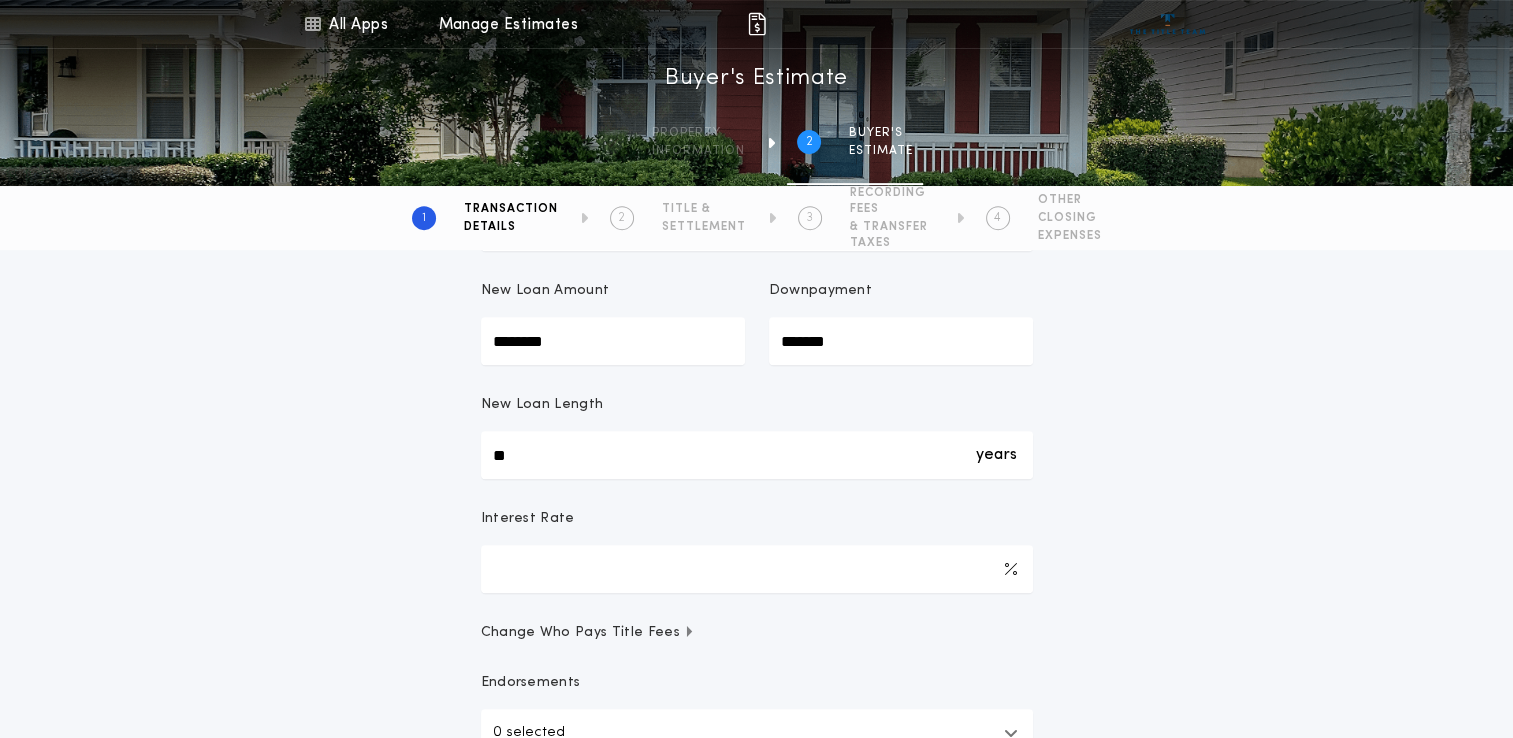 type on "*****" 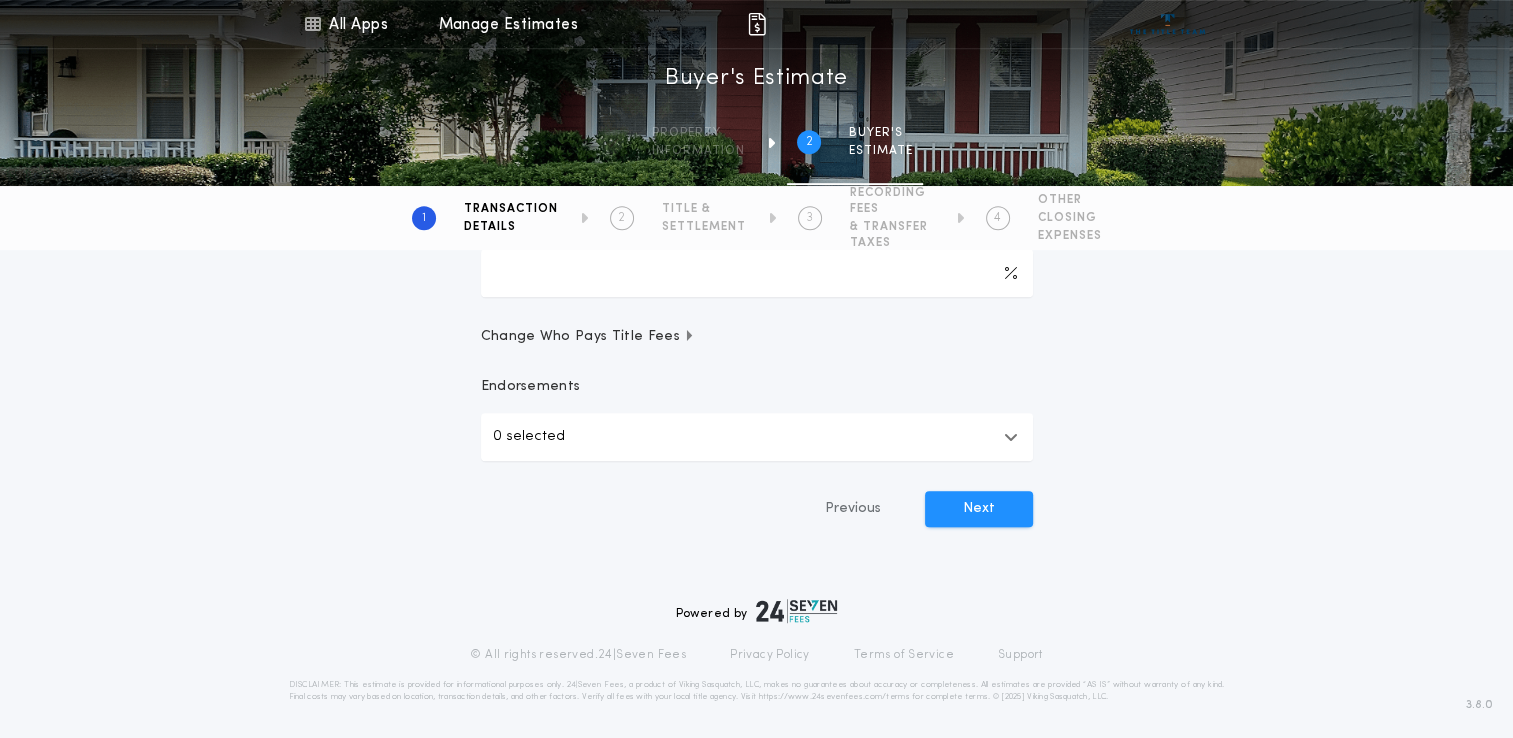 scroll, scrollTop: 1100, scrollLeft: 0, axis: vertical 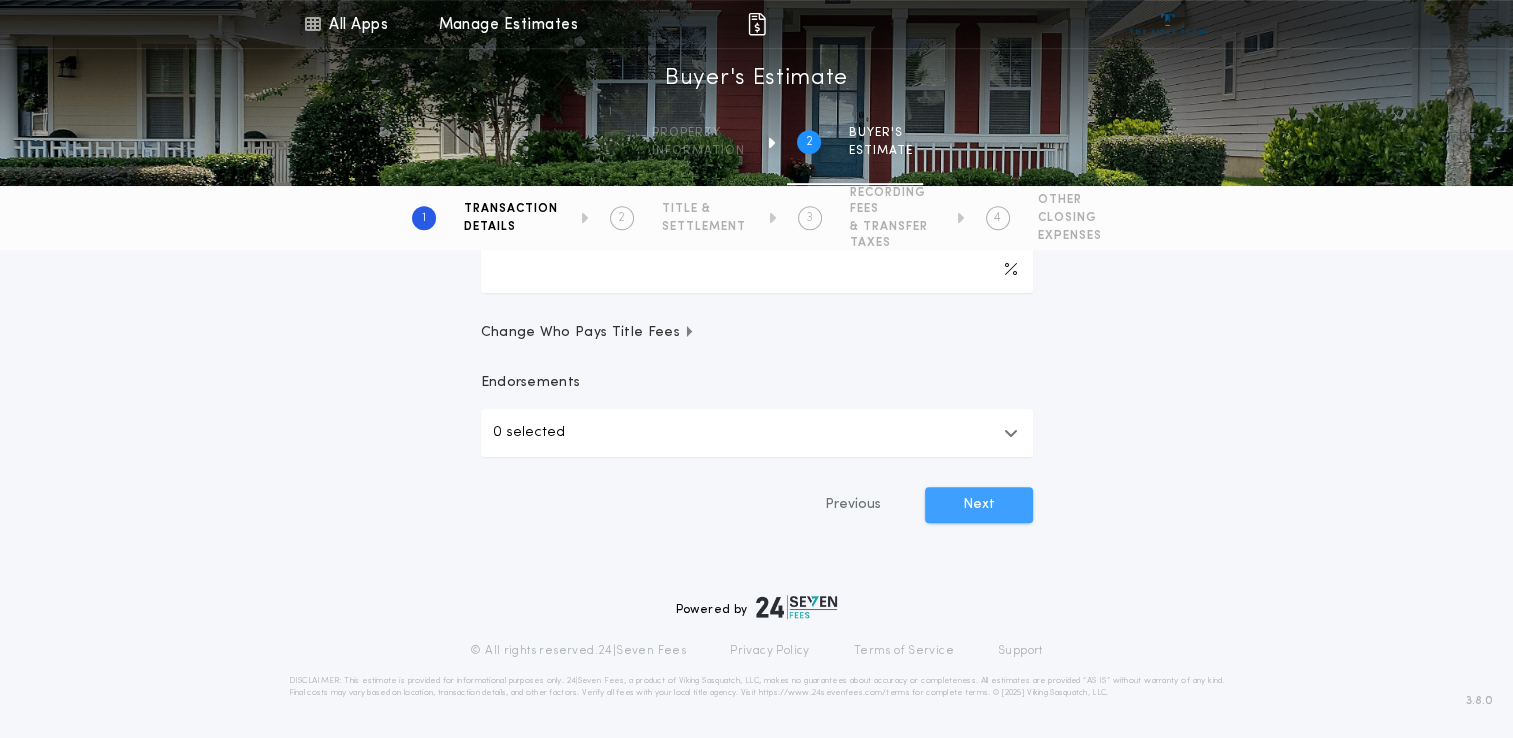 click on "Next" at bounding box center [979, 505] 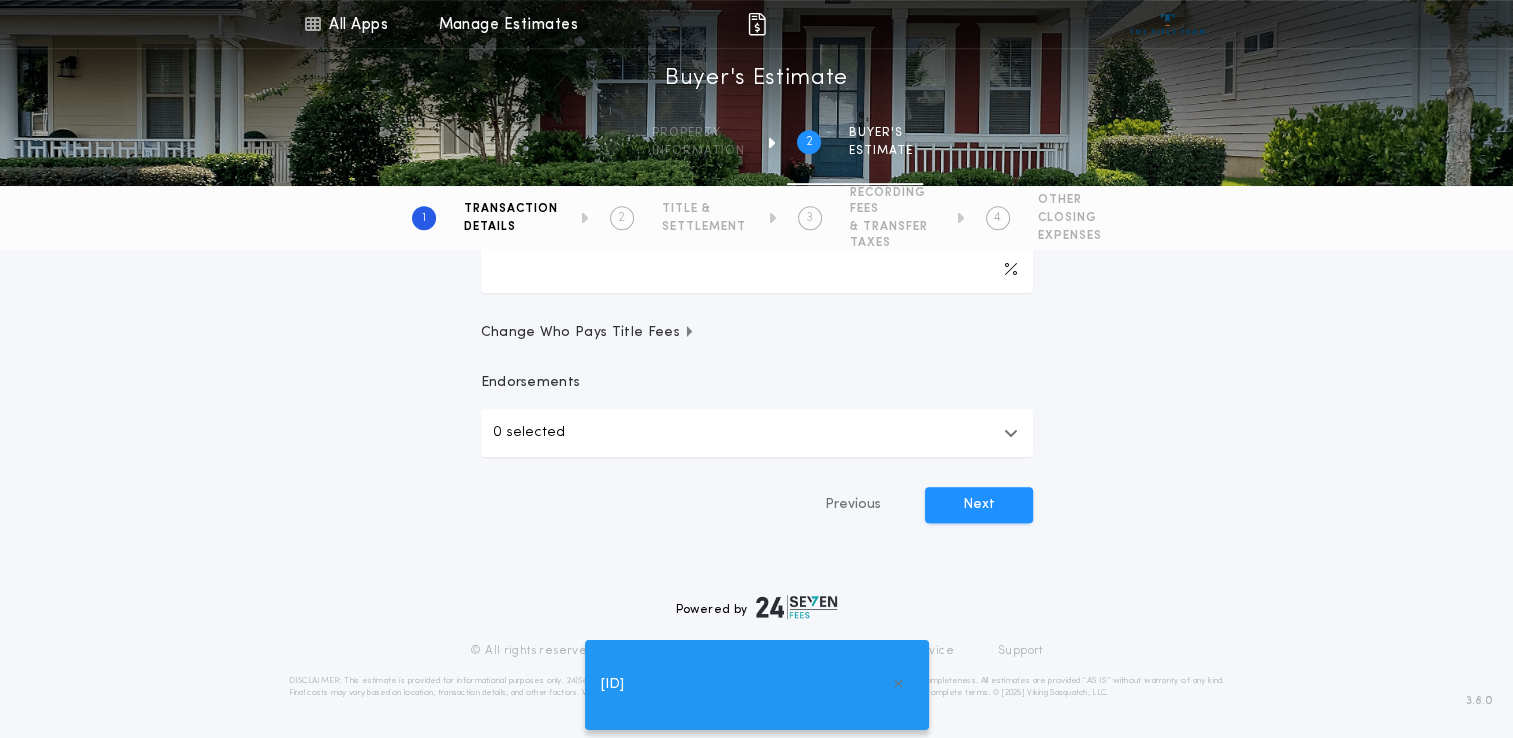 type on "****" 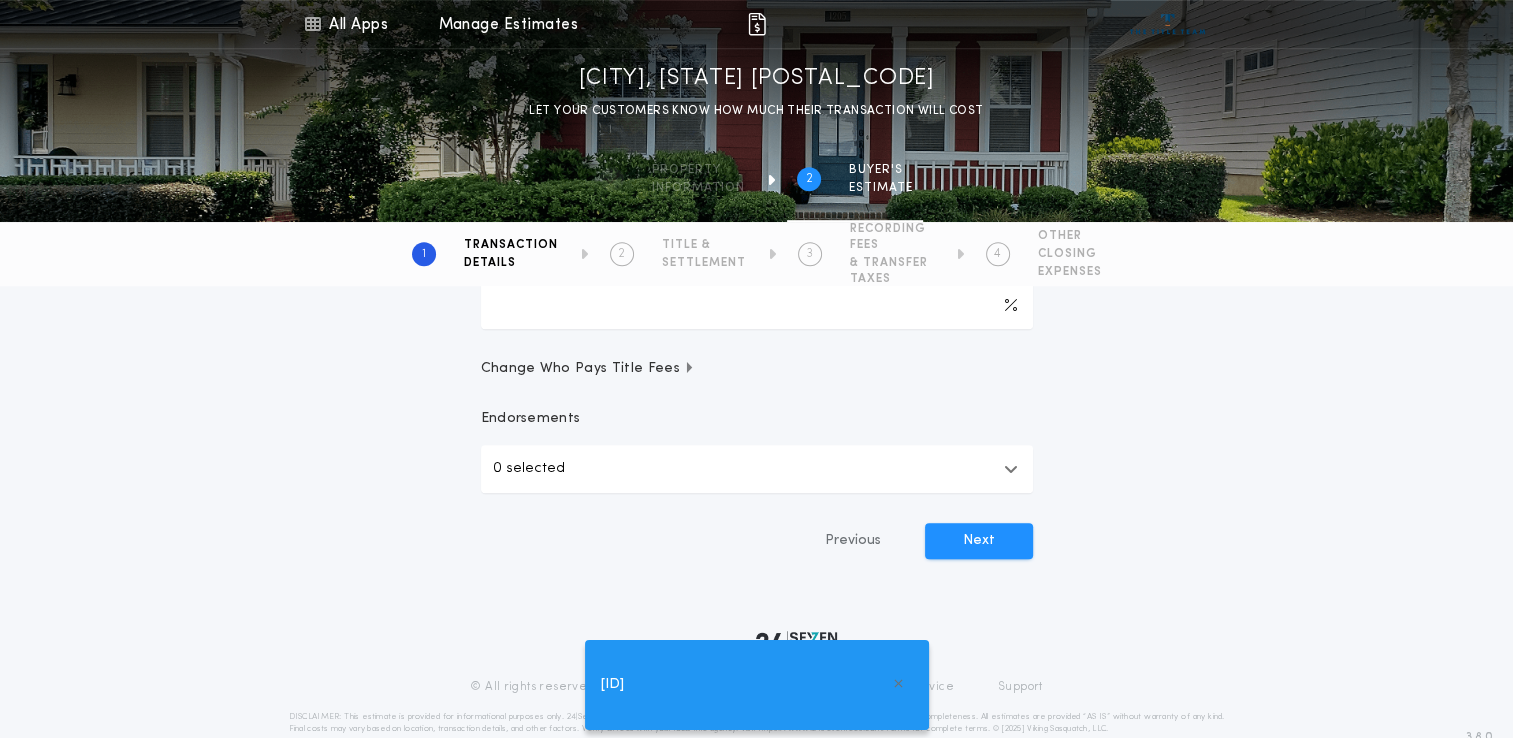 scroll, scrollTop: 1136, scrollLeft: 0, axis: vertical 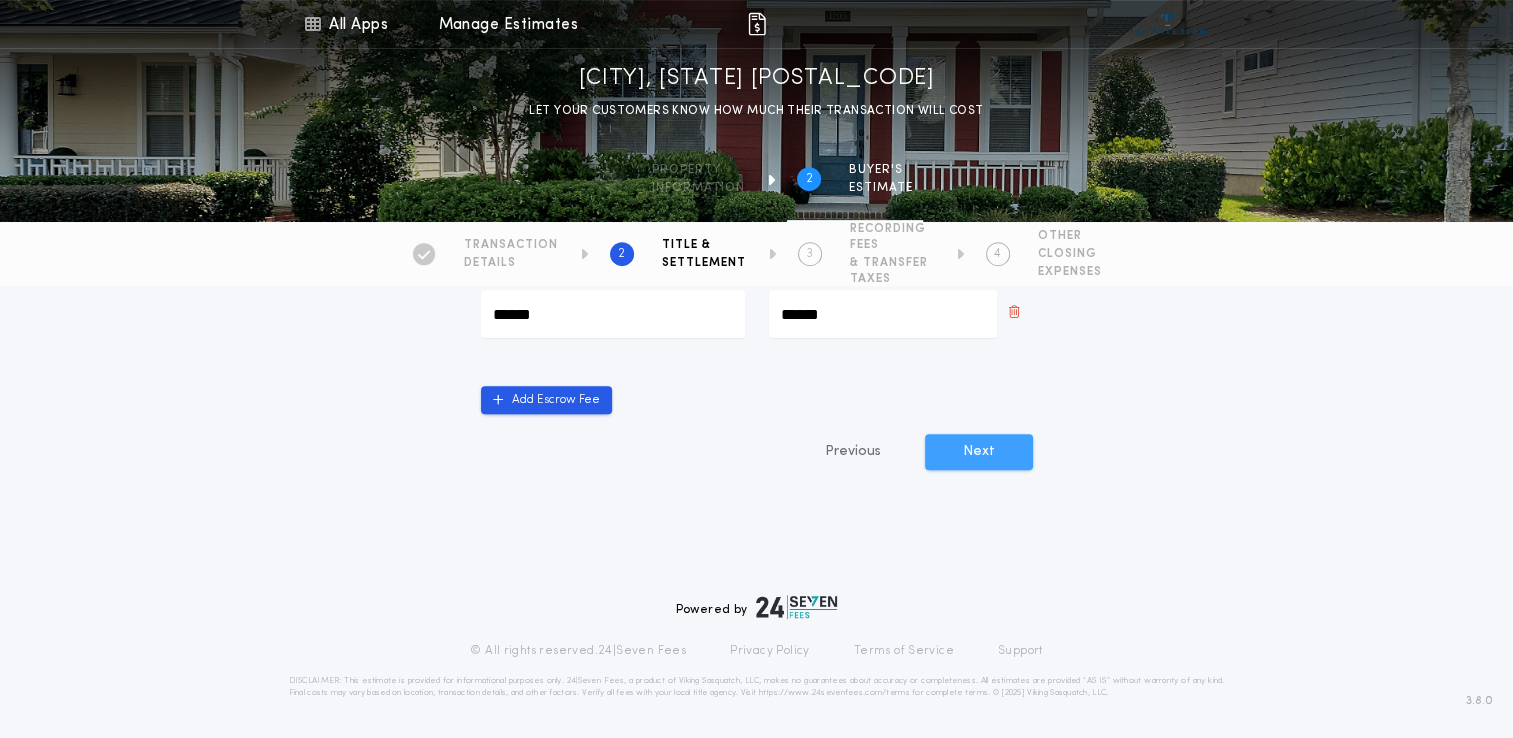 click on "Next" at bounding box center [979, 452] 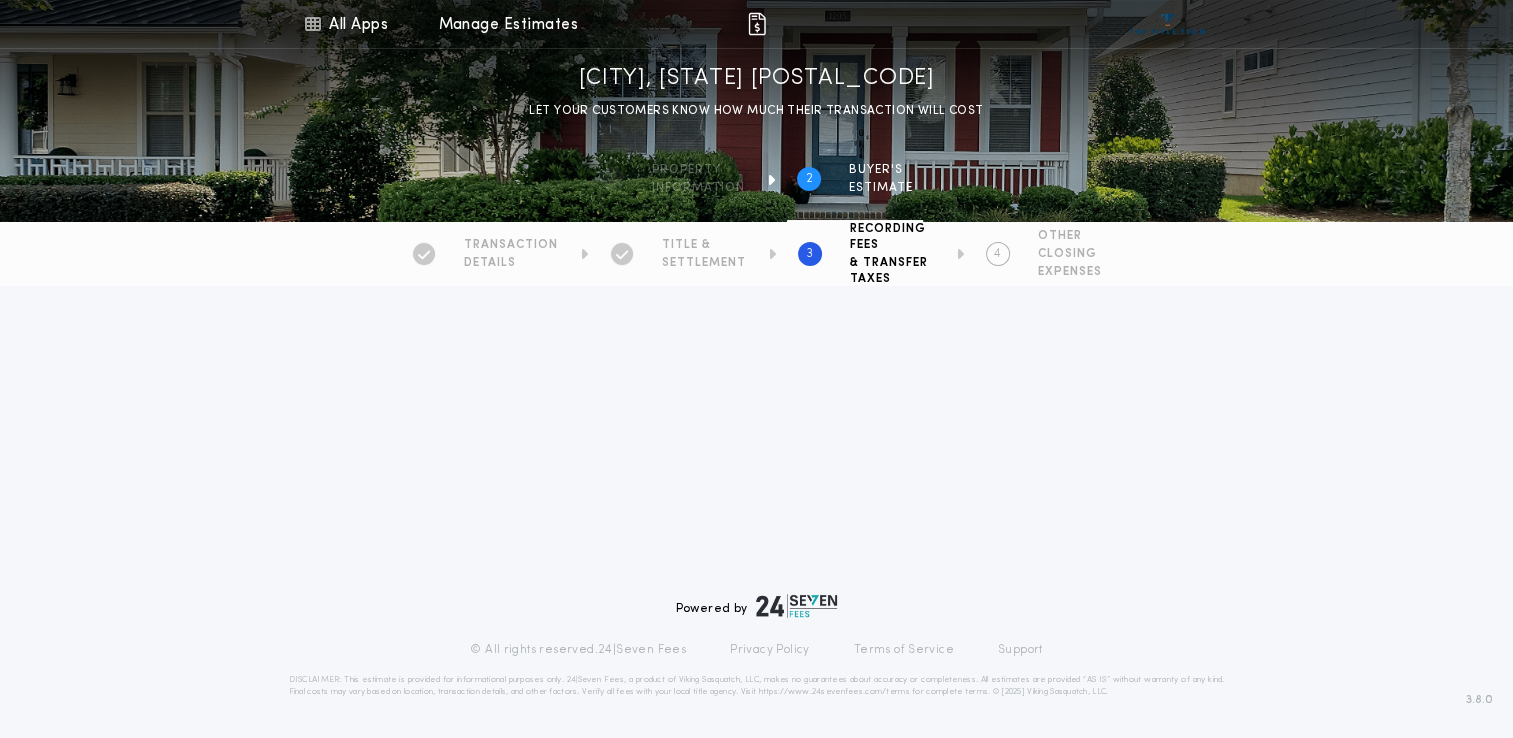 type on "******" 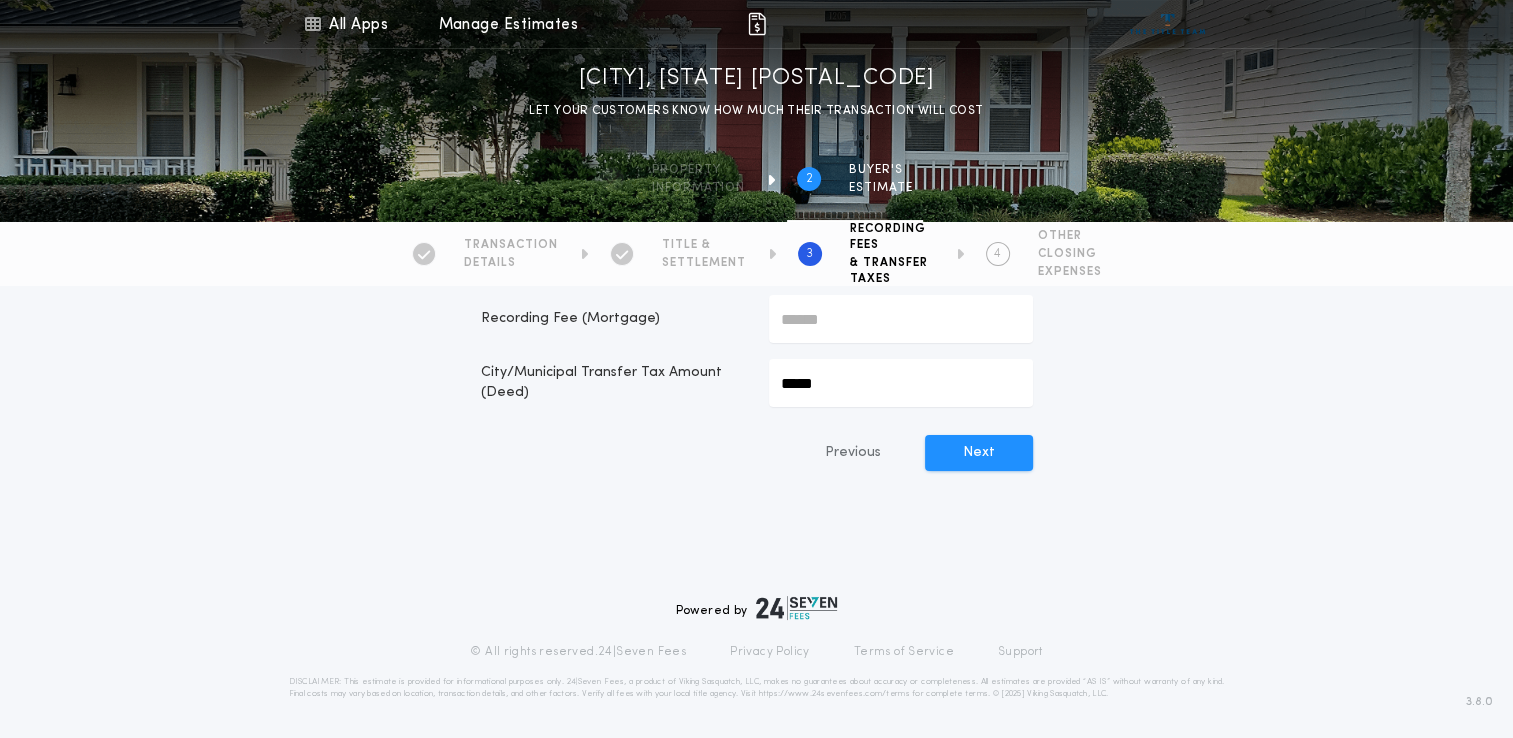 scroll, scrollTop: 148, scrollLeft: 0, axis: vertical 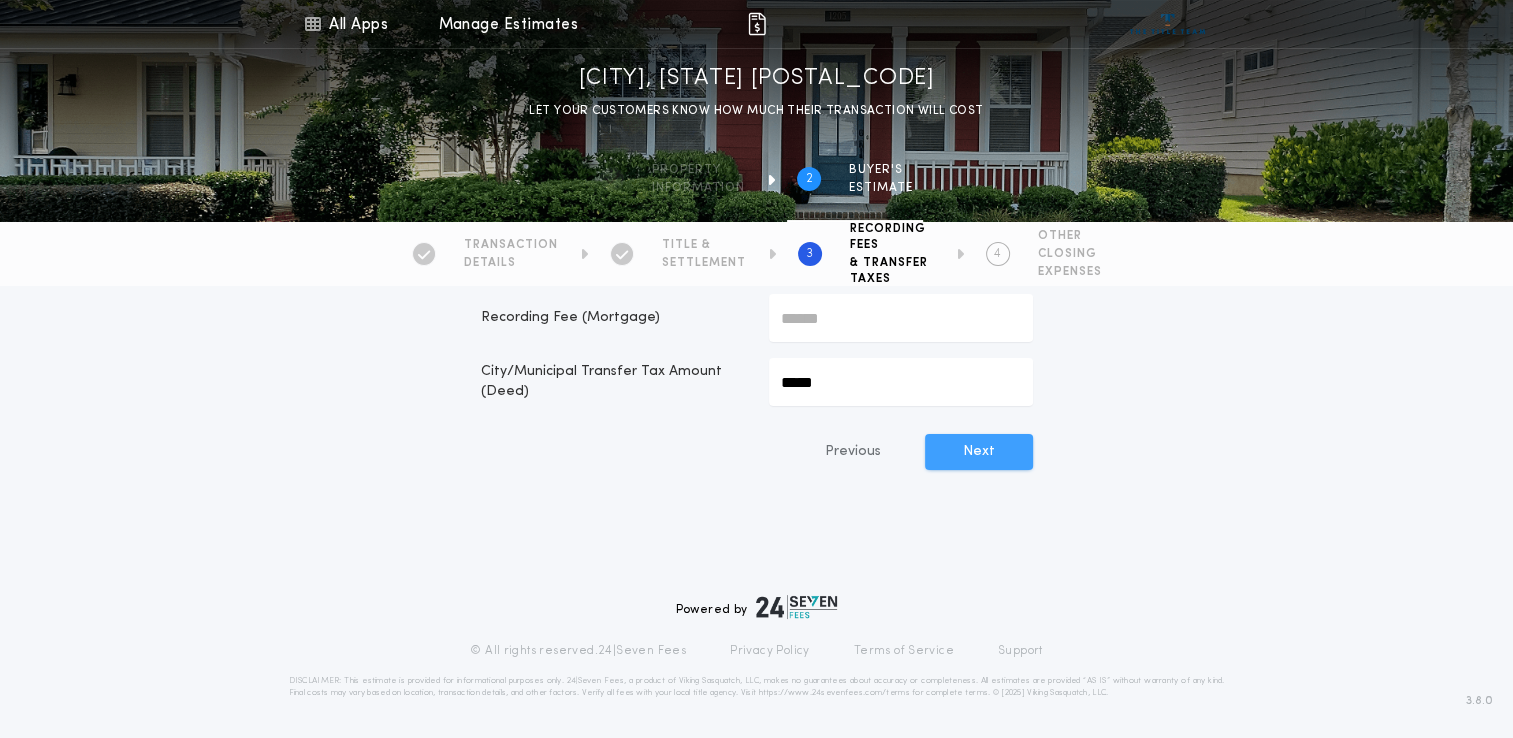 click on "Next" at bounding box center [979, 452] 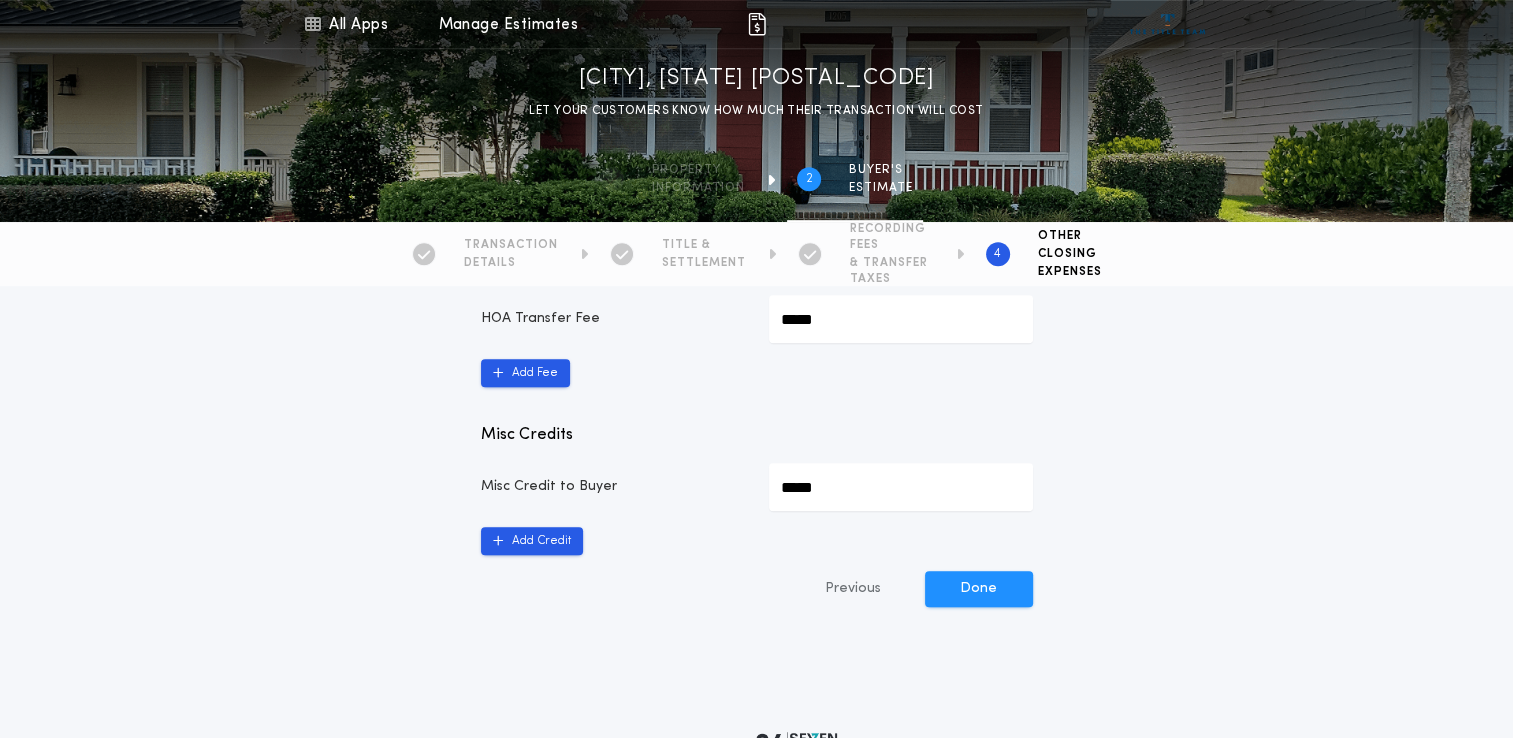 scroll, scrollTop: 1184, scrollLeft: 0, axis: vertical 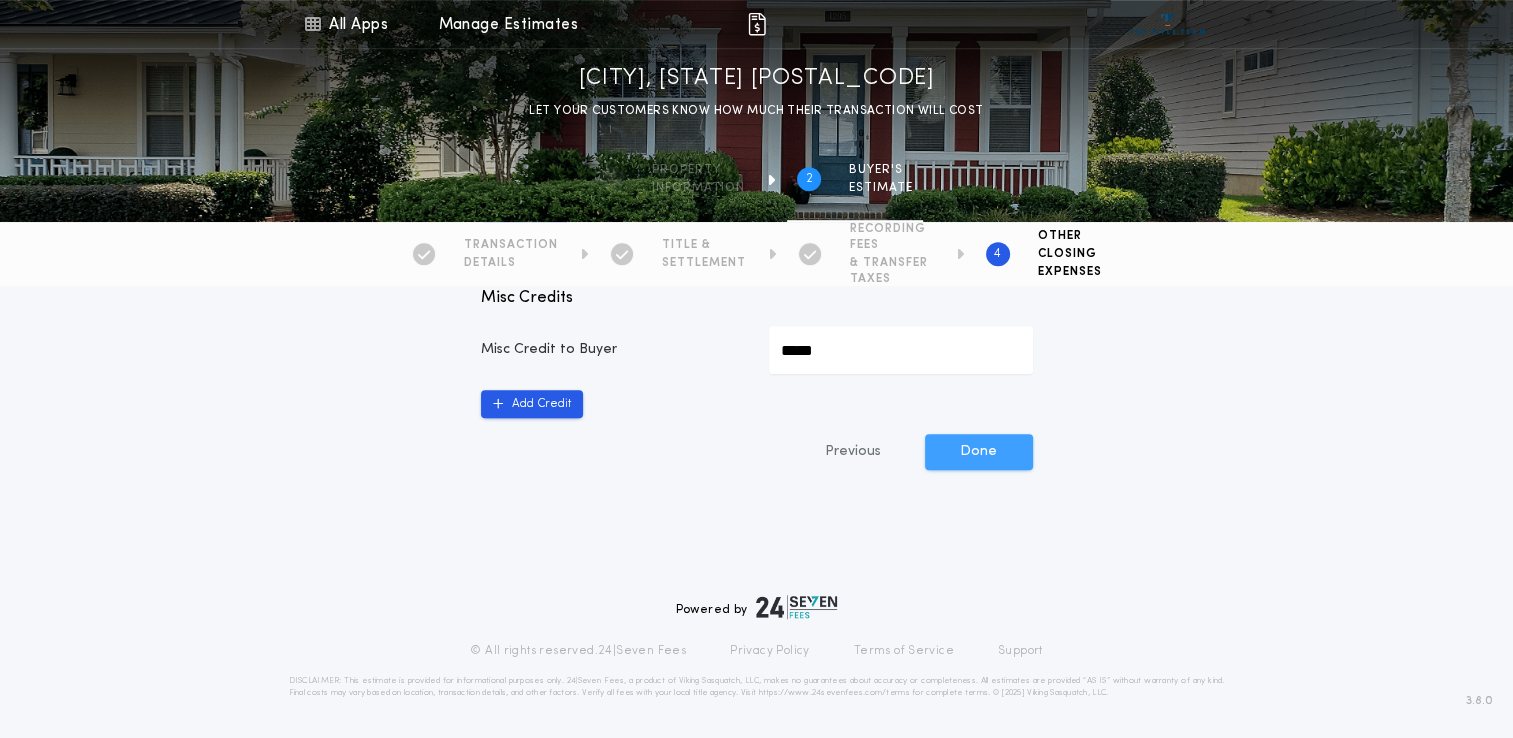 click on "Done" at bounding box center (979, 452) 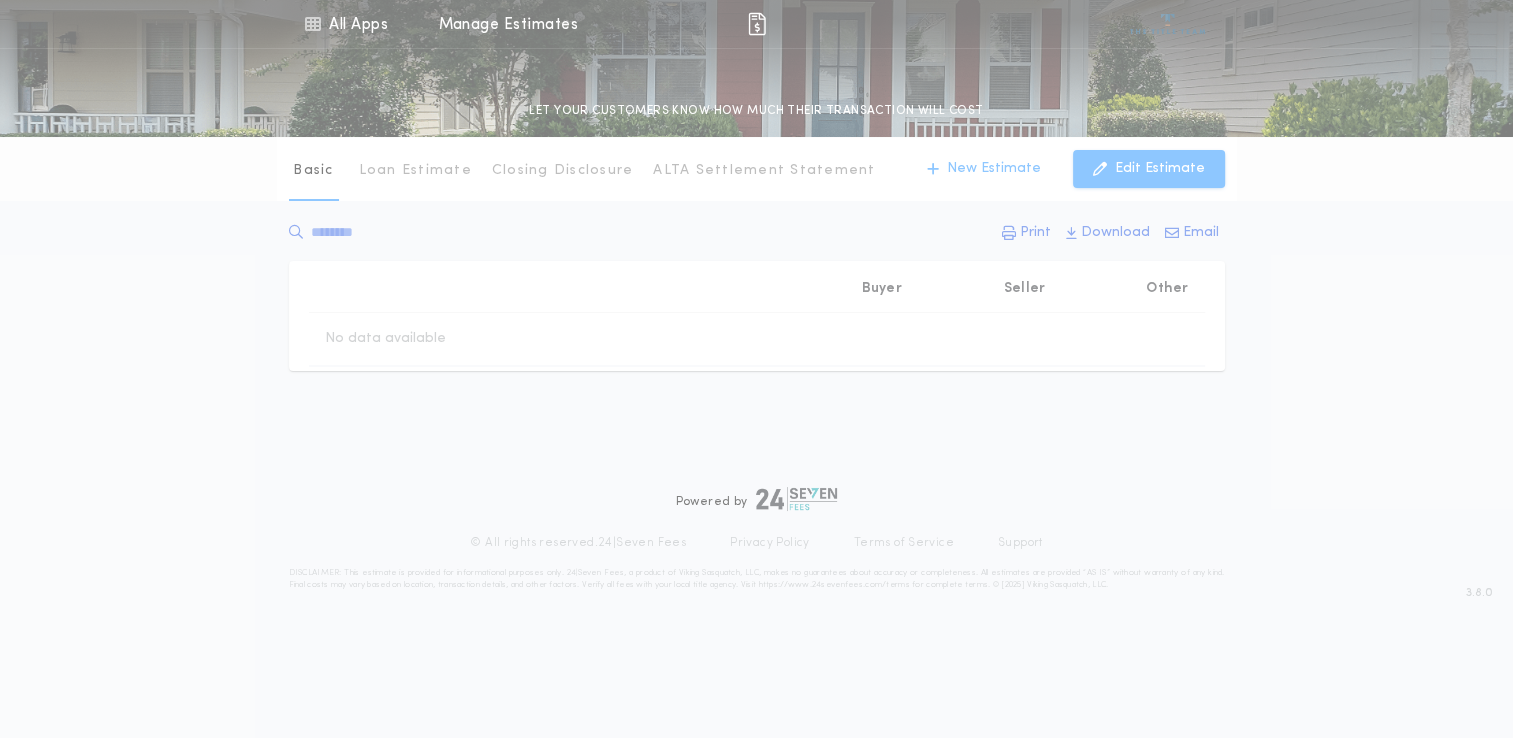 scroll, scrollTop: 0, scrollLeft: 0, axis: both 